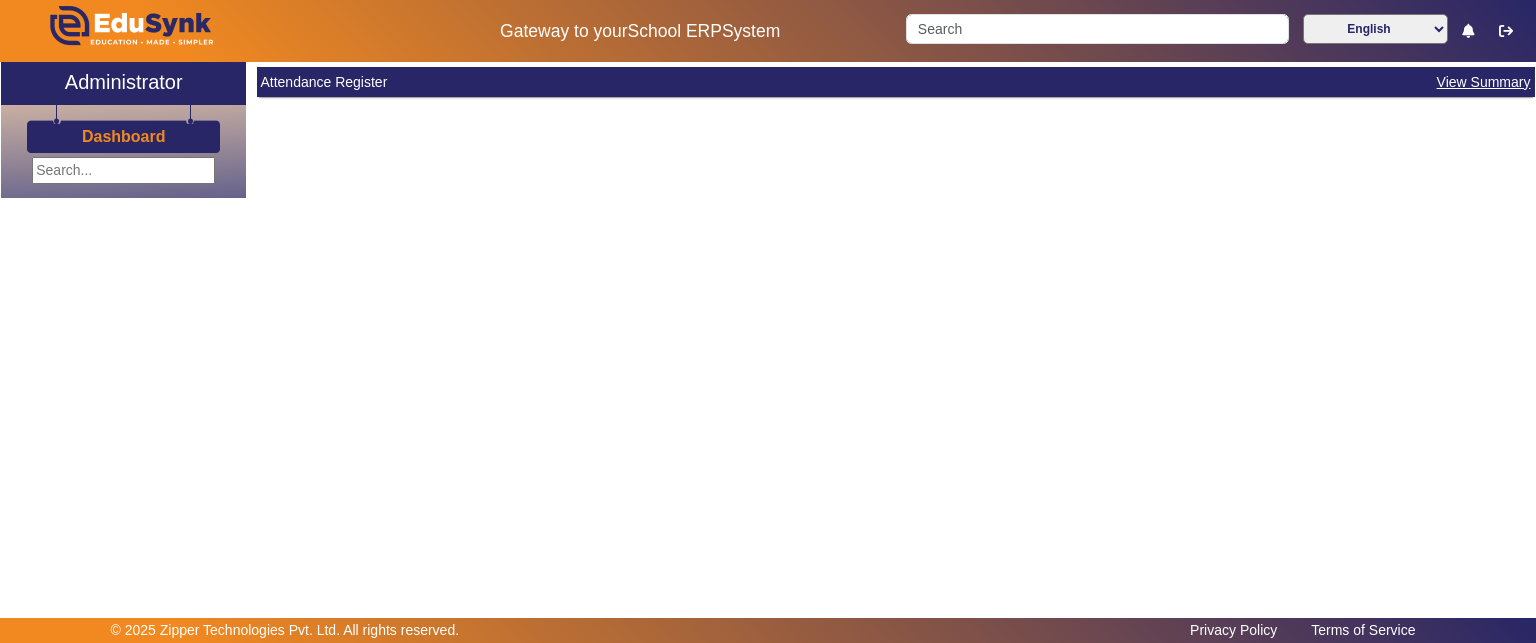 scroll, scrollTop: 0, scrollLeft: 0, axis: both 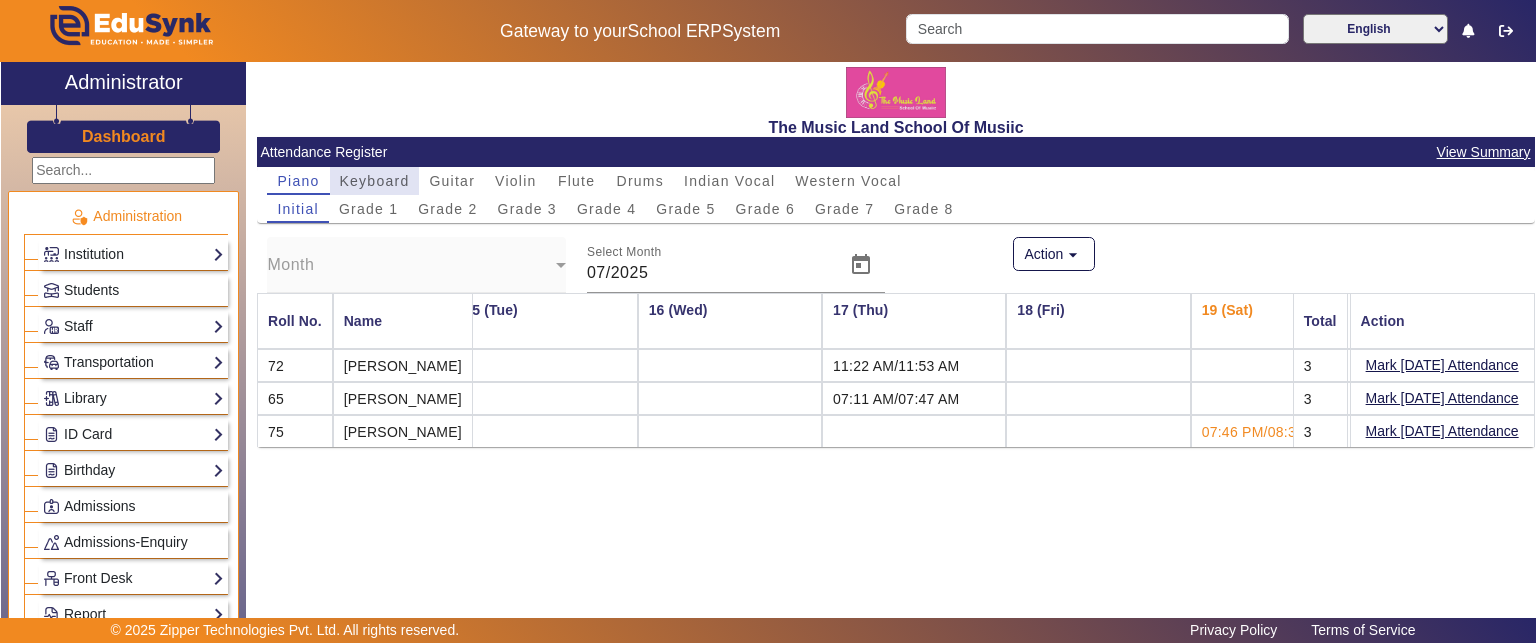click on "Keyboard" at bounding box center (375, 181) 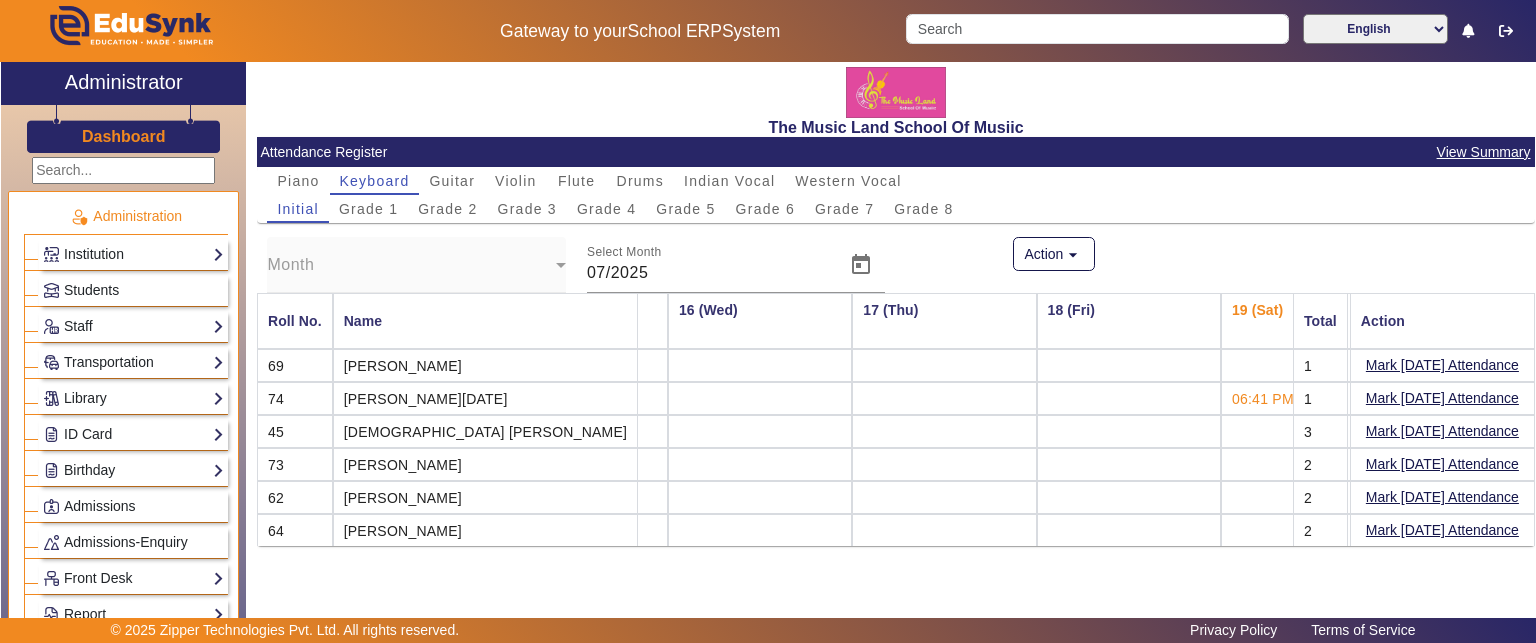 scroll, scrollTop: 0, scrollLeft: 2736, axis: horizontal 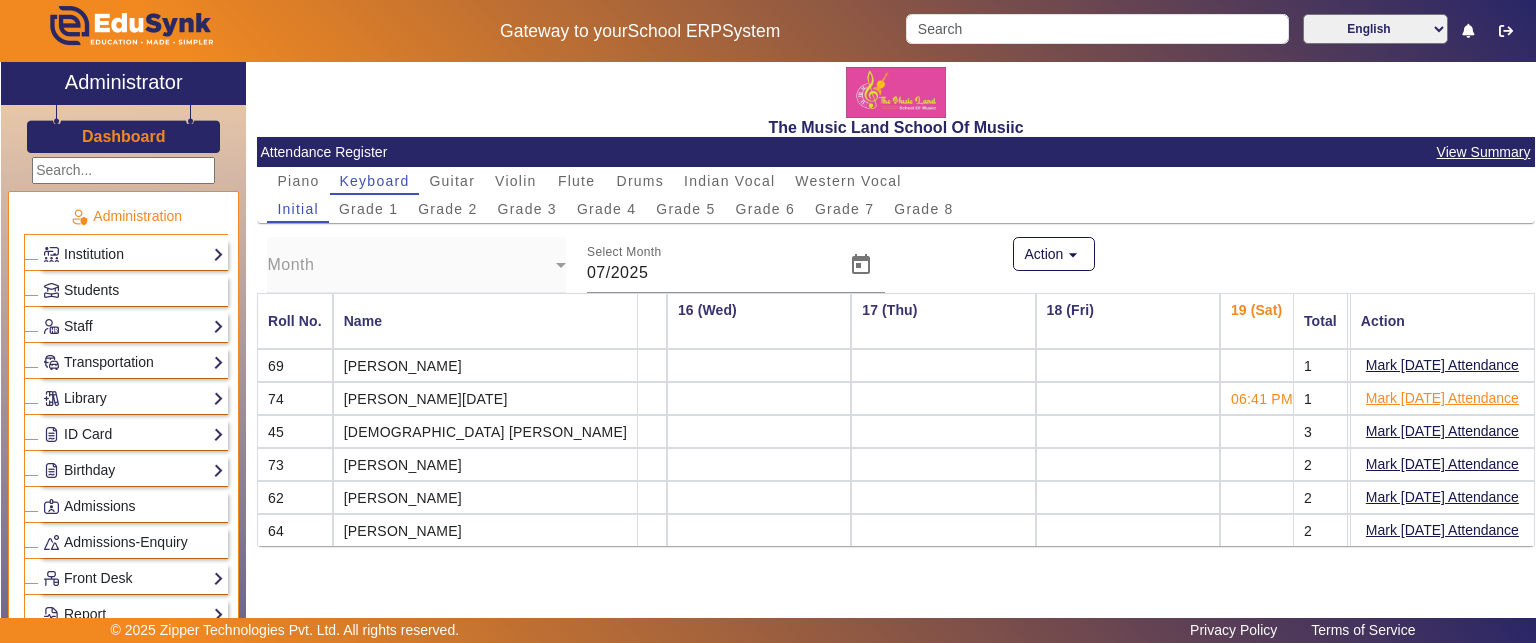 click on "Mark [DATE] Attendance" at bounding box center (1442, 398) 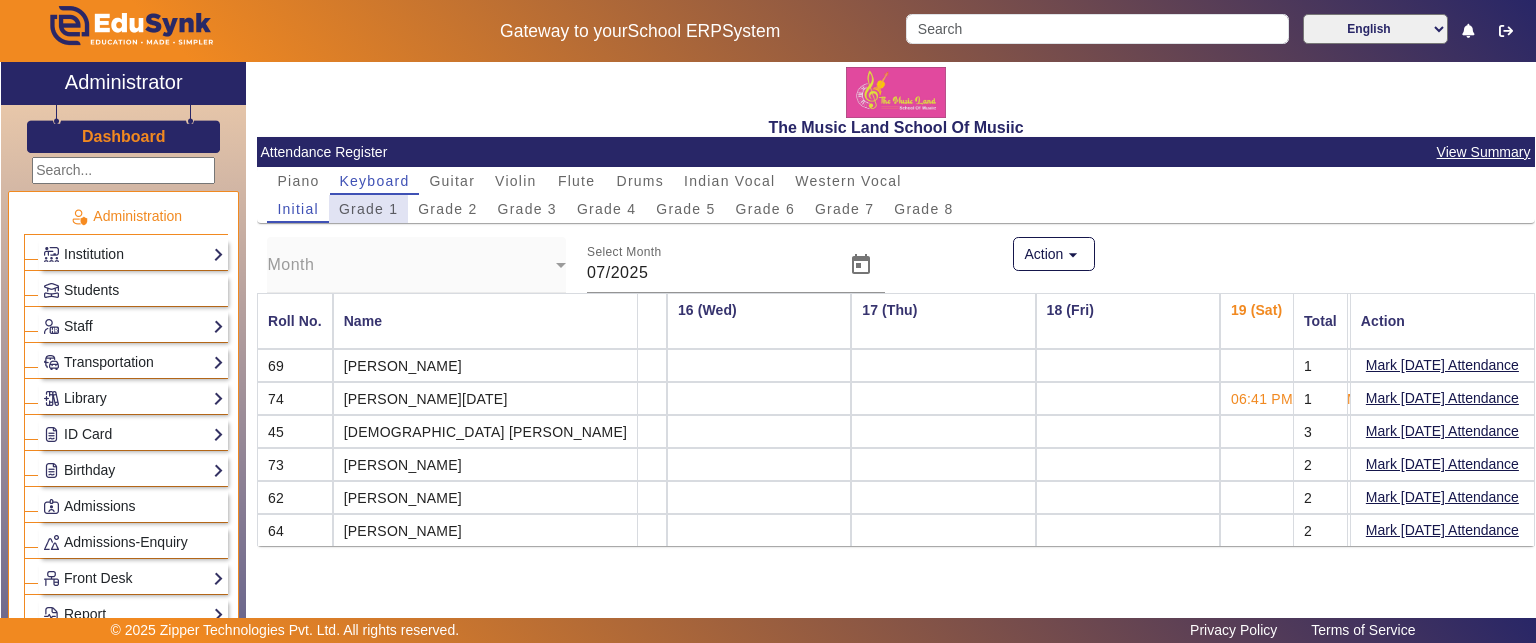 click on "Grade 1" at bounding box center [368, 209] 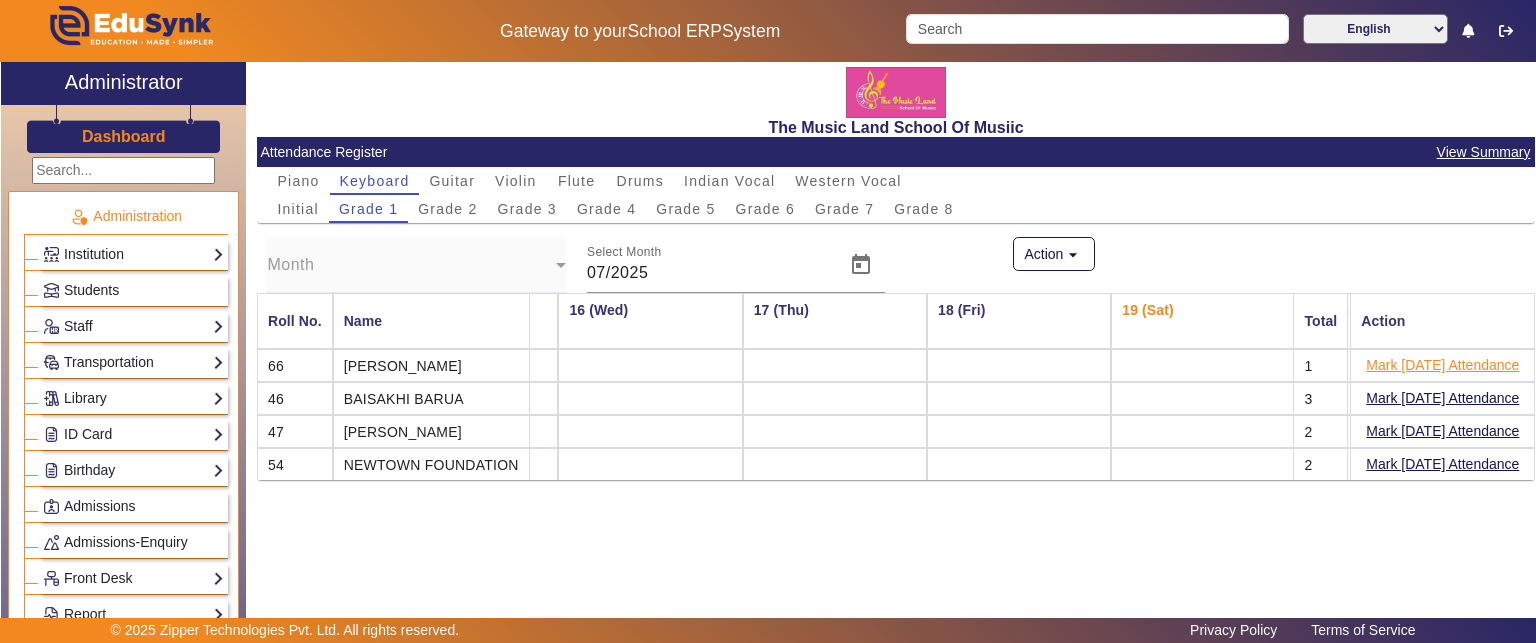 click on "Mark [DATE] Attendance" at bounding box center (1442, 365) 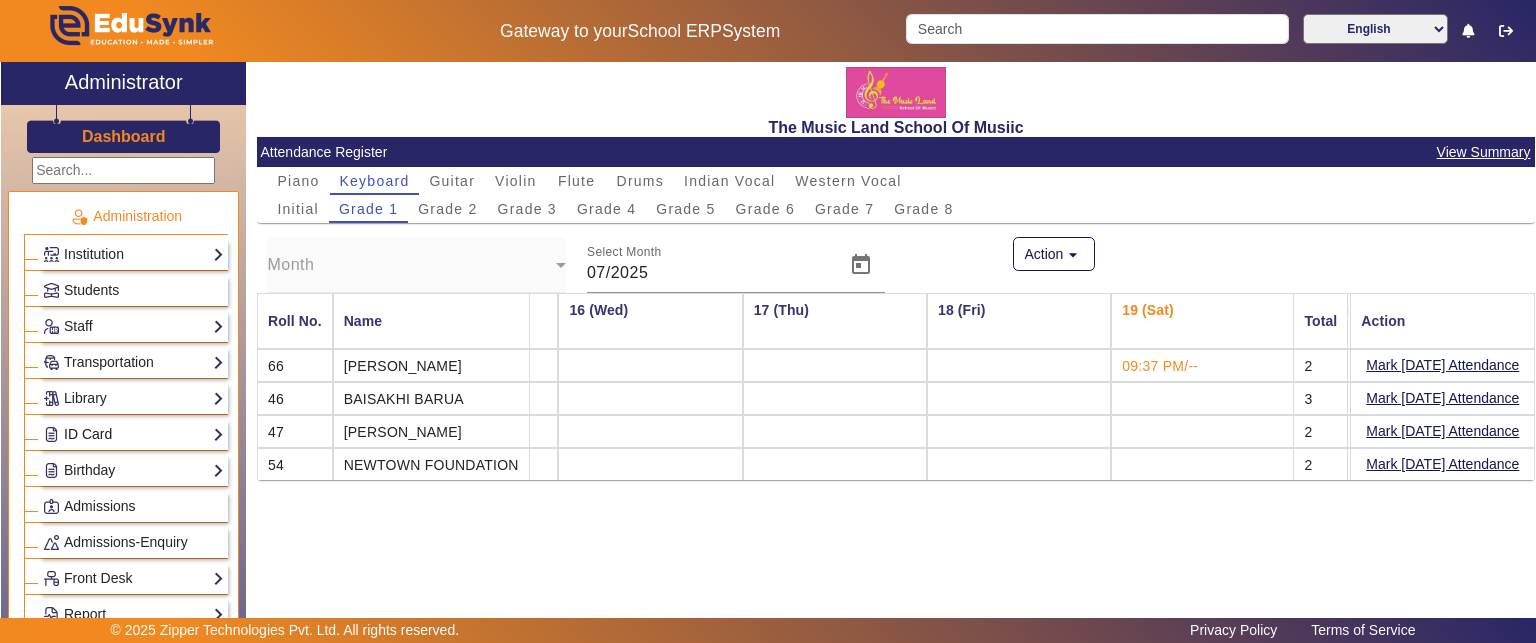 click on "ID Card" 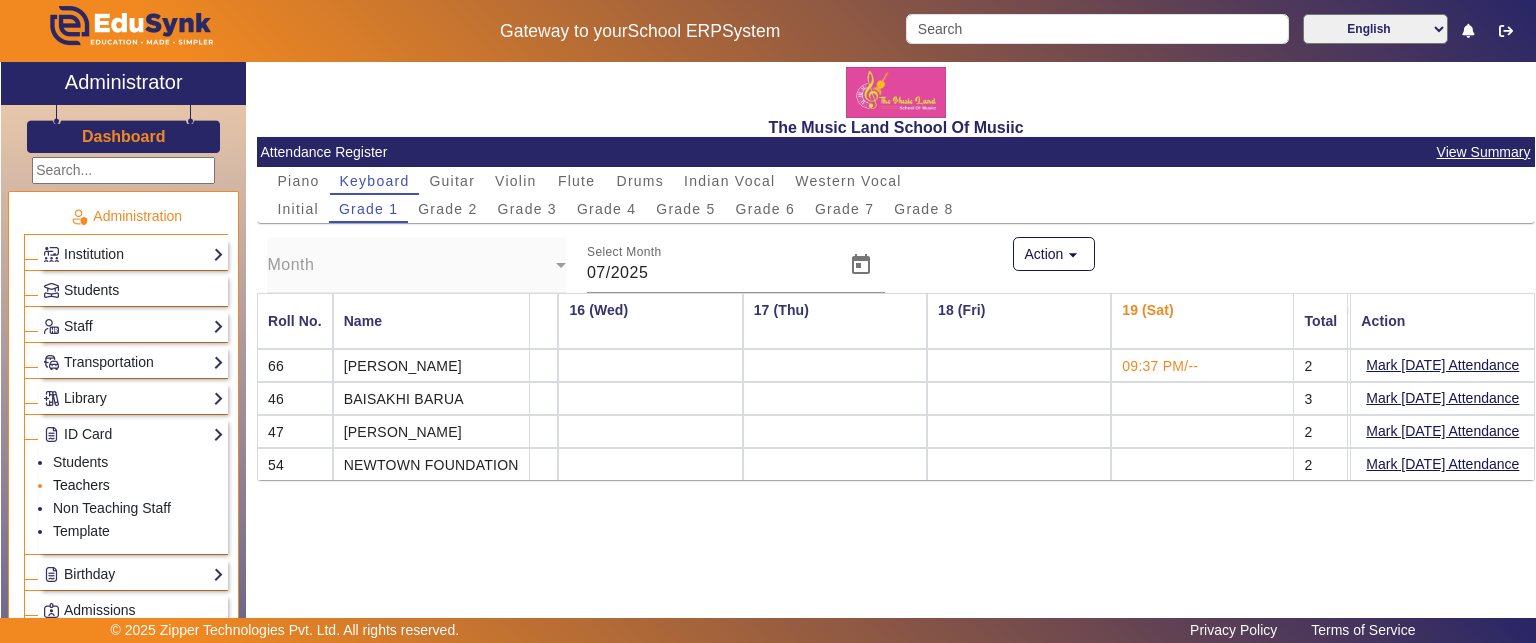 click on "Teachers" 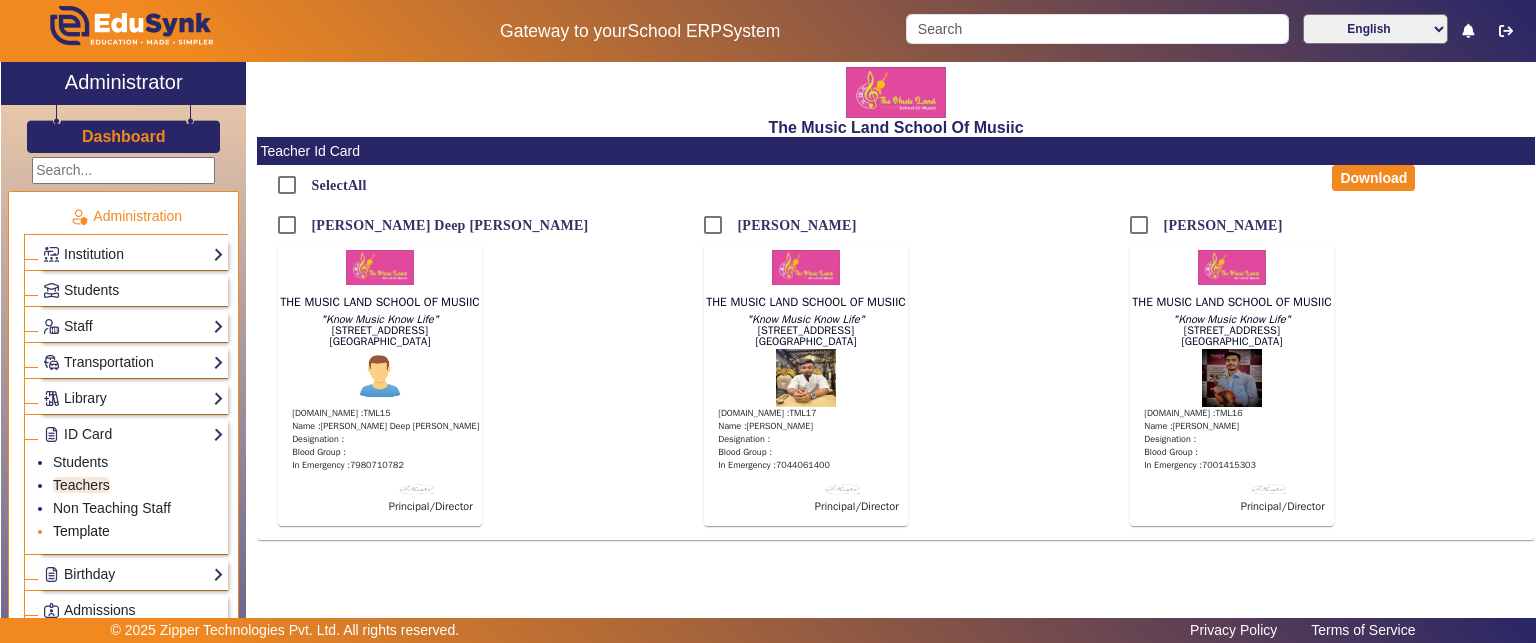 click on "Template" 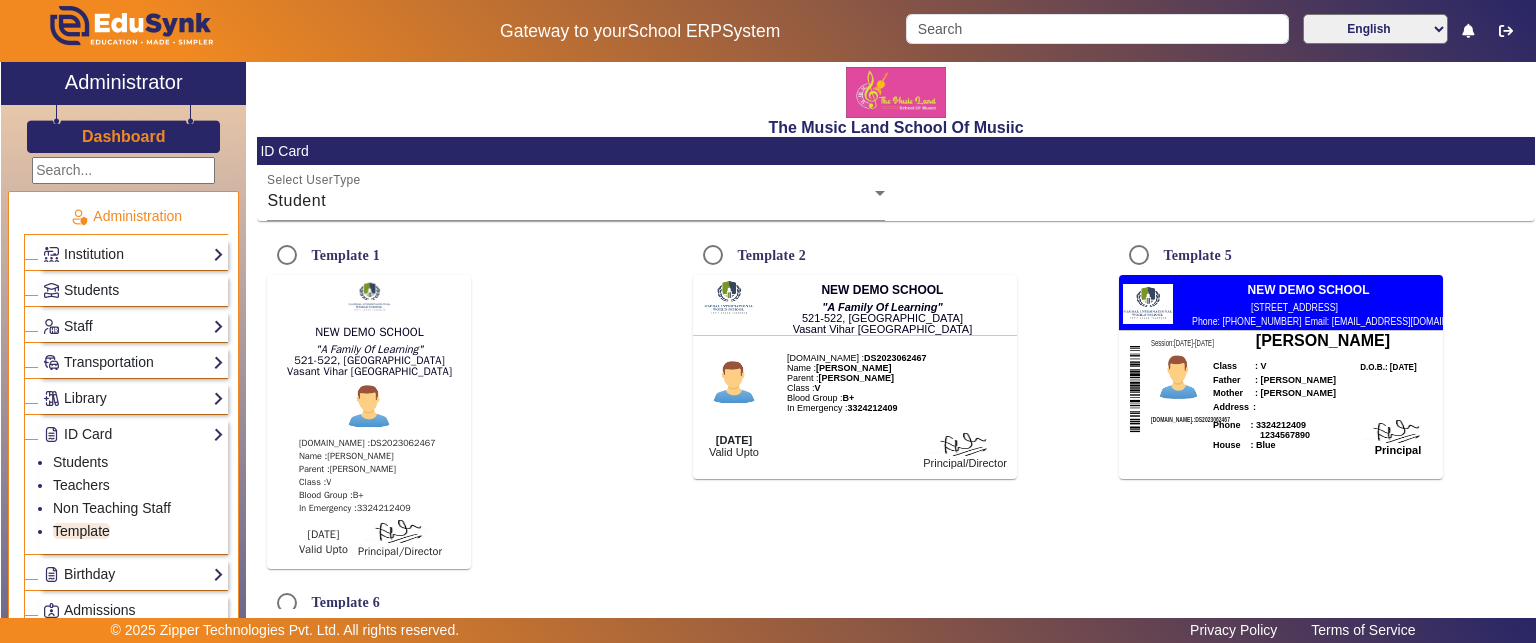 radio on "true" 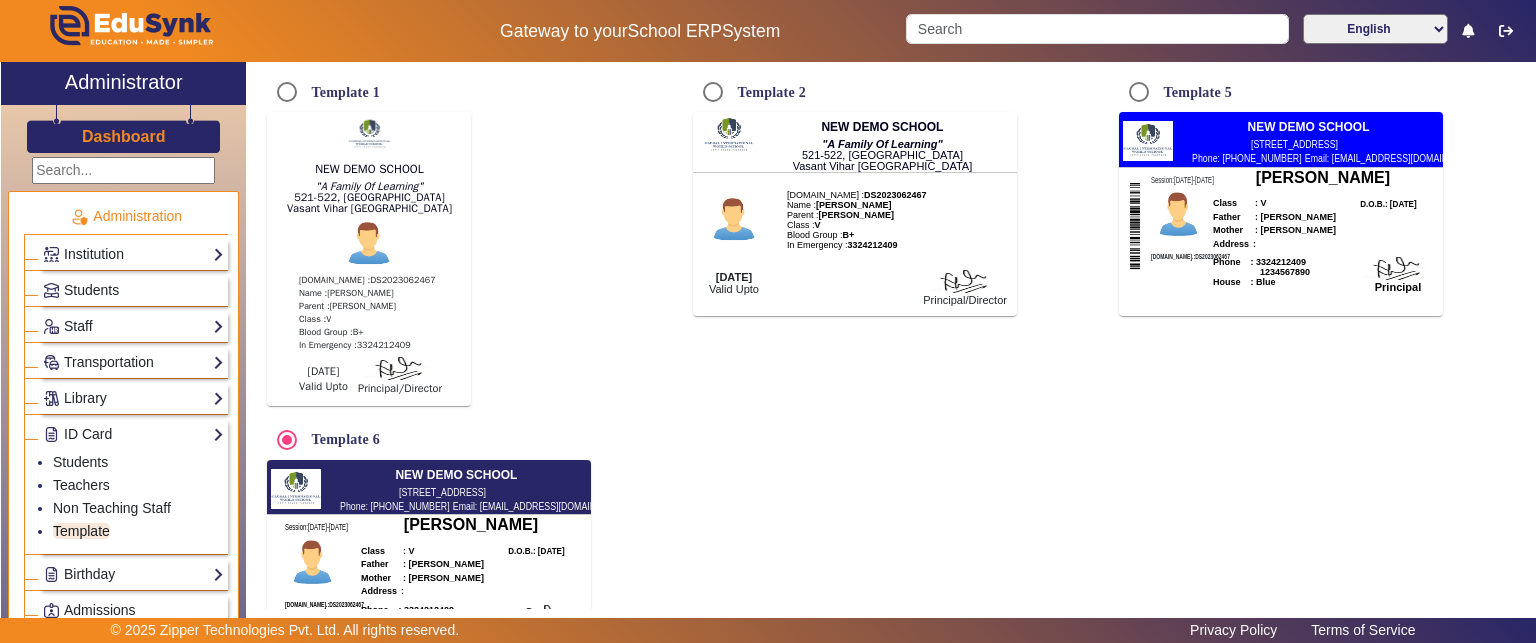 scroll, scrollTop: 278, scrollLeft: 0, axis: vertical 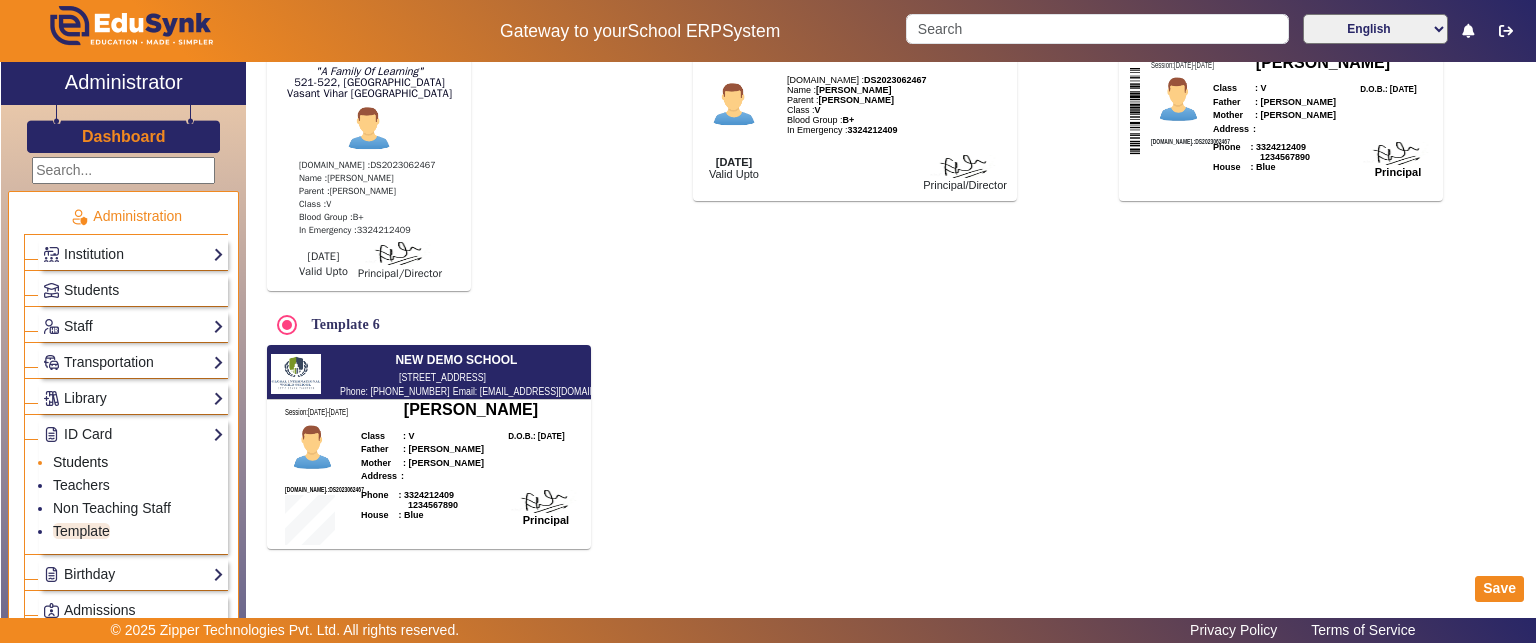 click on "Students" 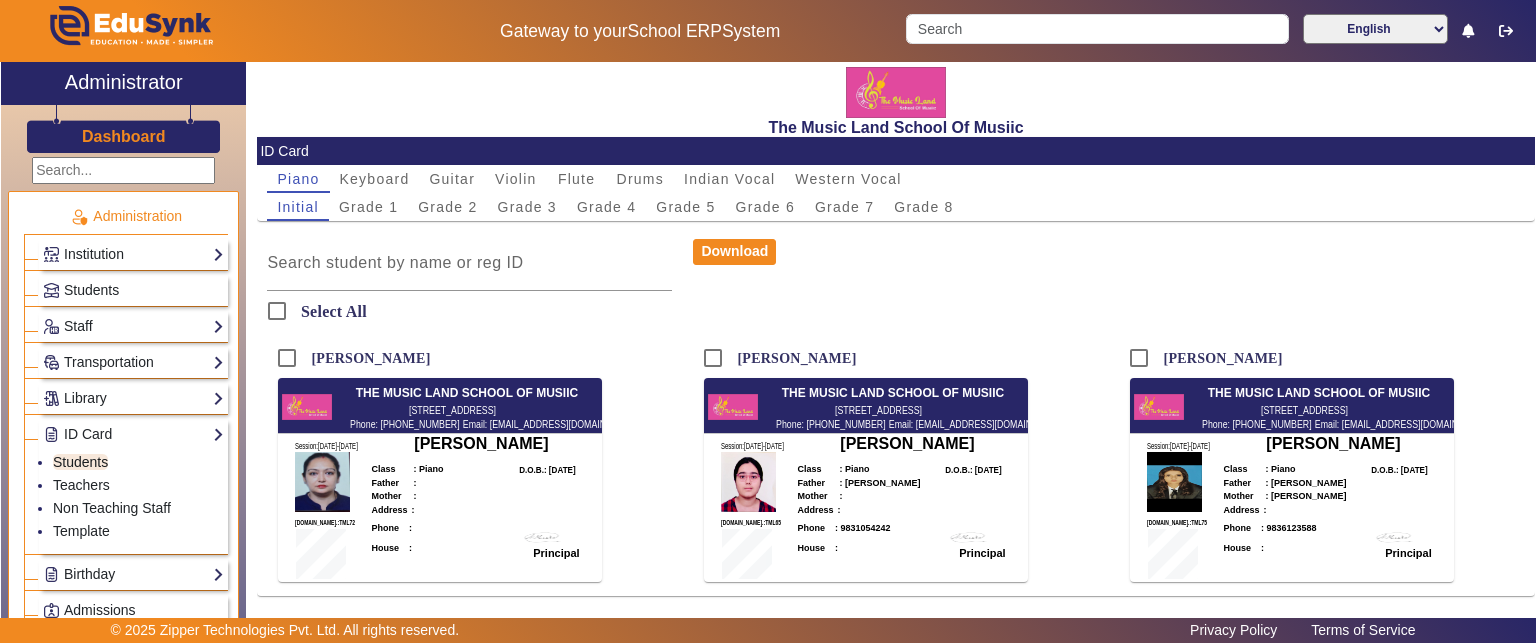 scroll, scrollTop: 1, scrollLeft: 0, axis: vertical 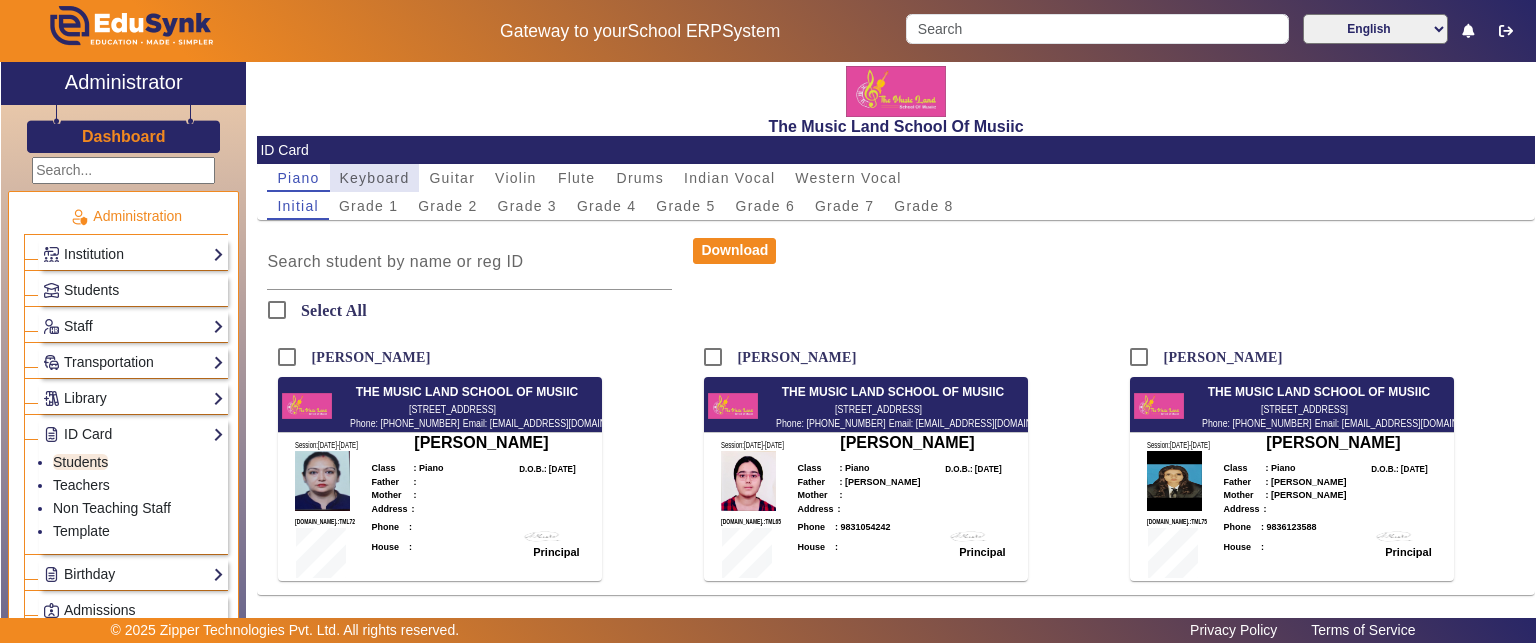 click on "Keyboard" at bounding box center [375, 178] 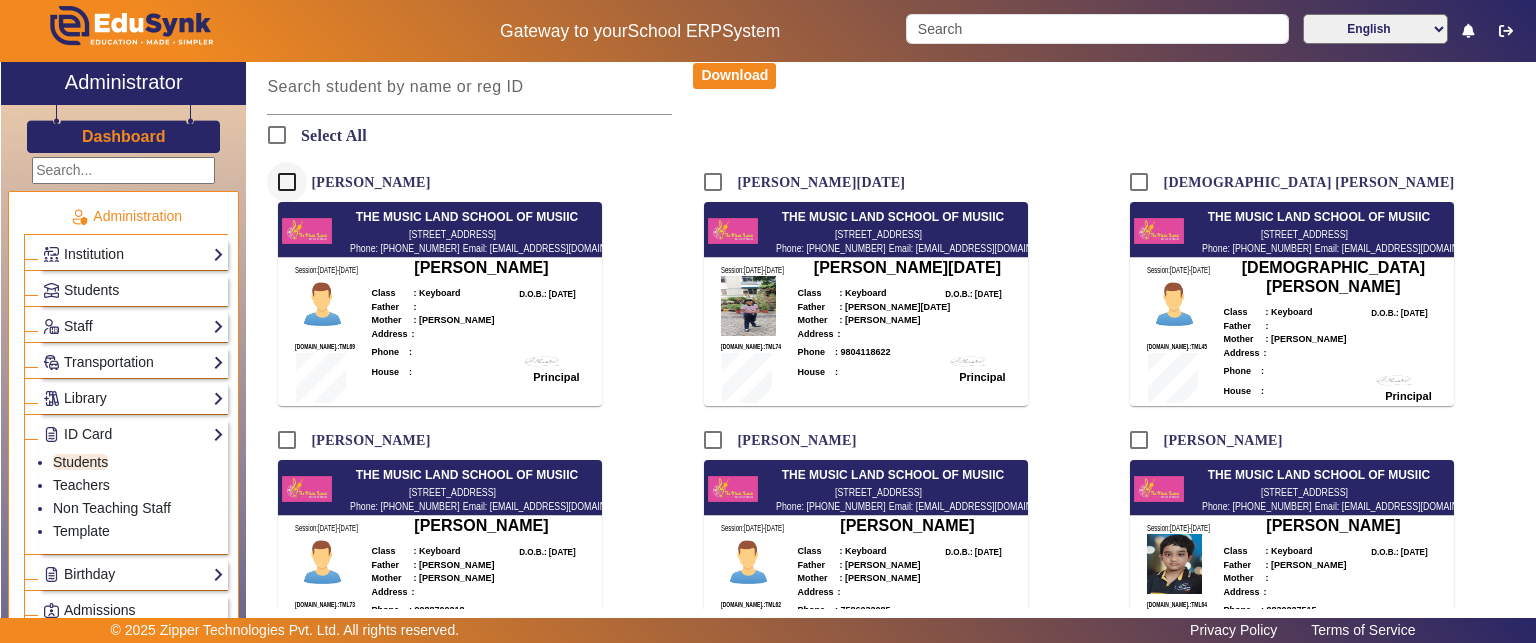 scroll, scrollTop: 0, scrollLeft: 0, axis: both 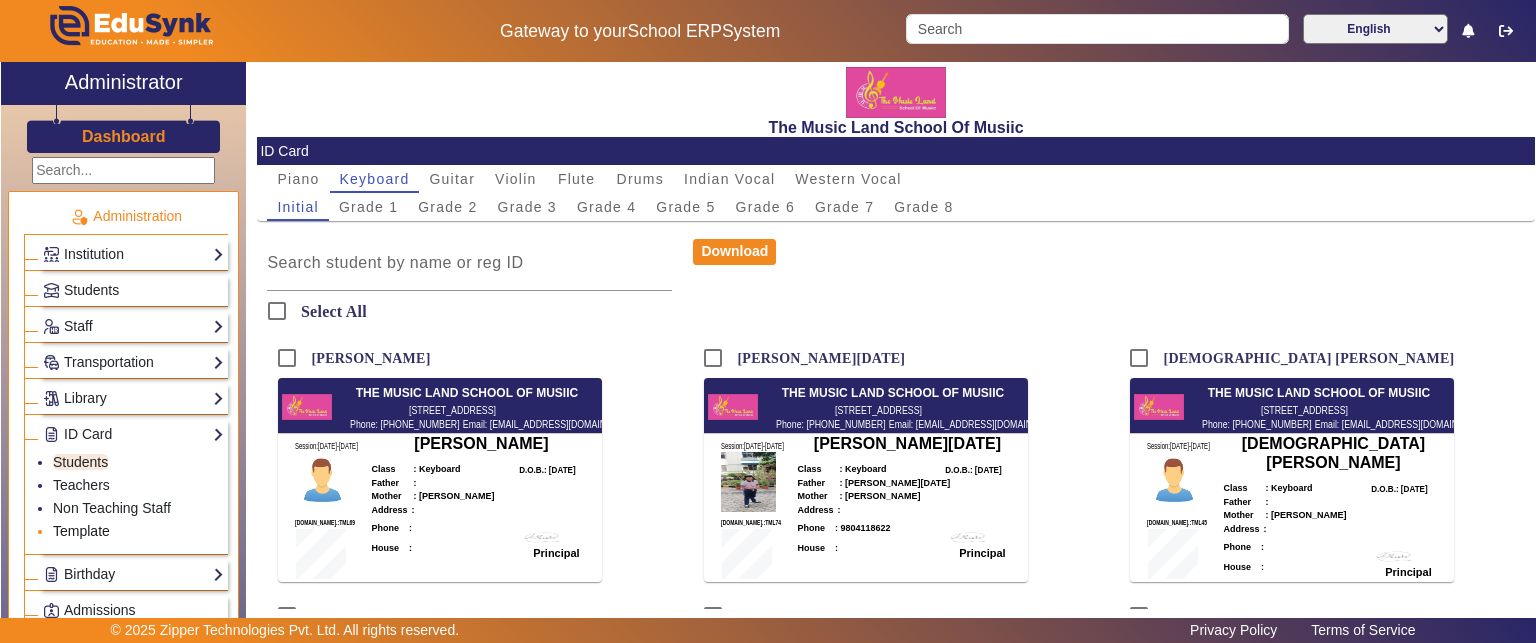 click on "Template" 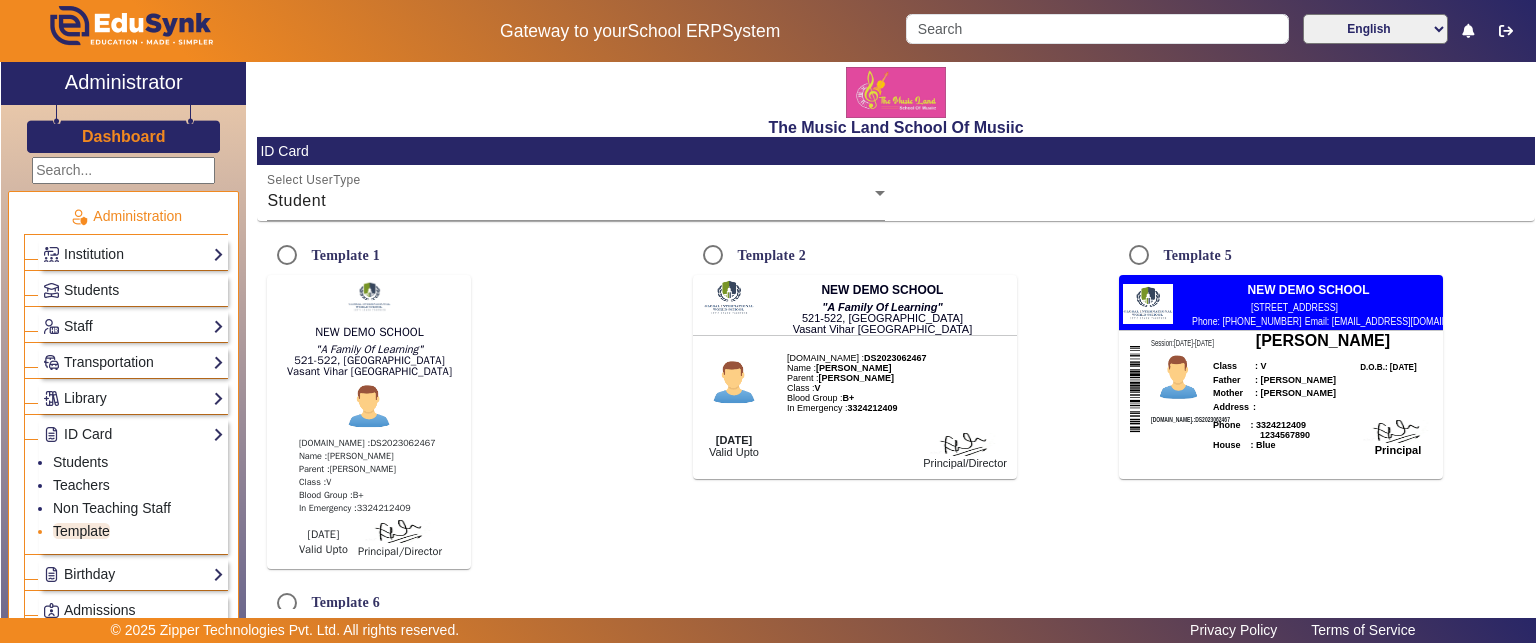 radio on "true" 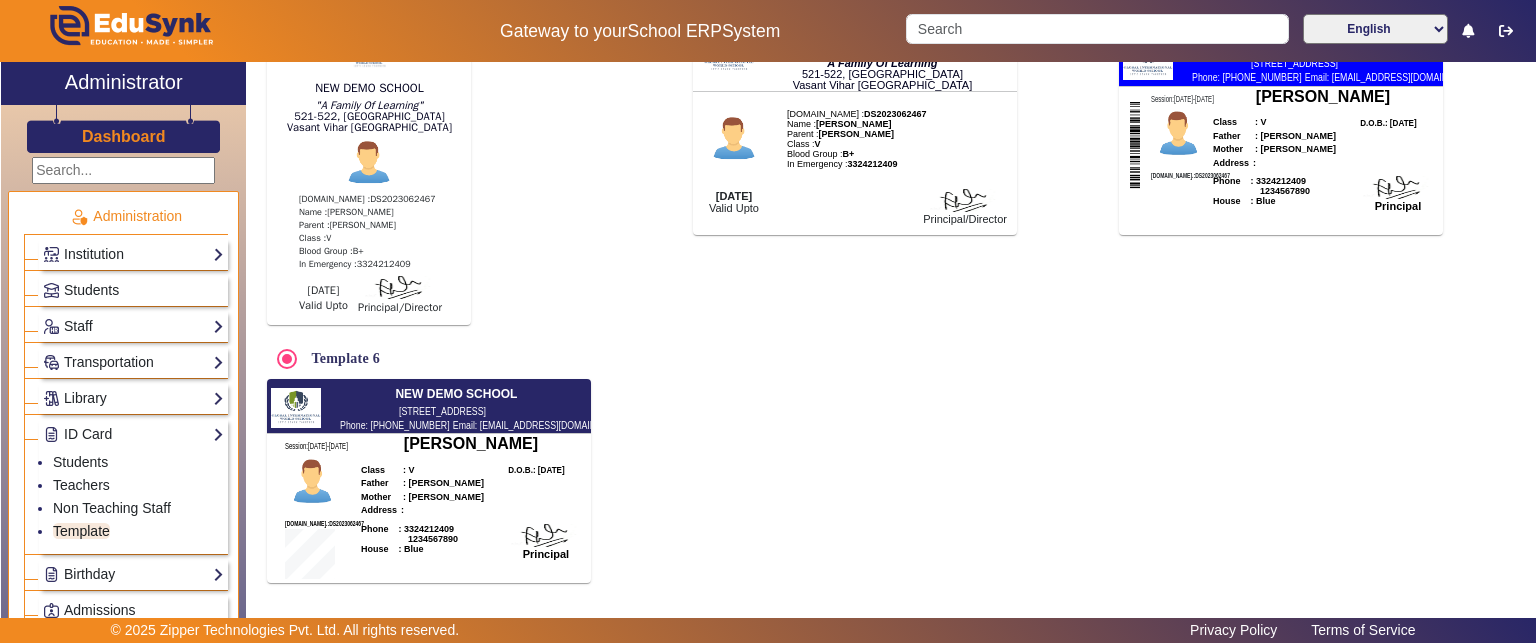 scroll, scrollTop: 244, scrollLeft: 0, axis: vertical 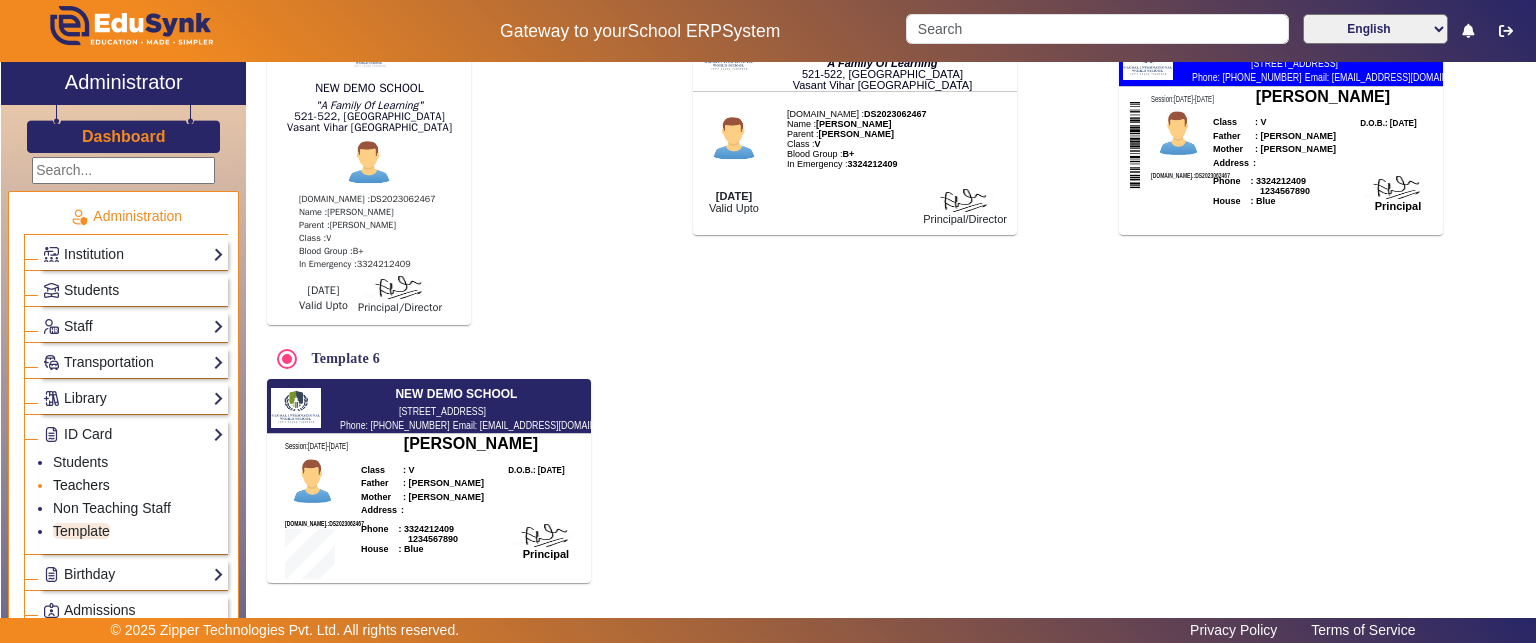 click on "Teachers" 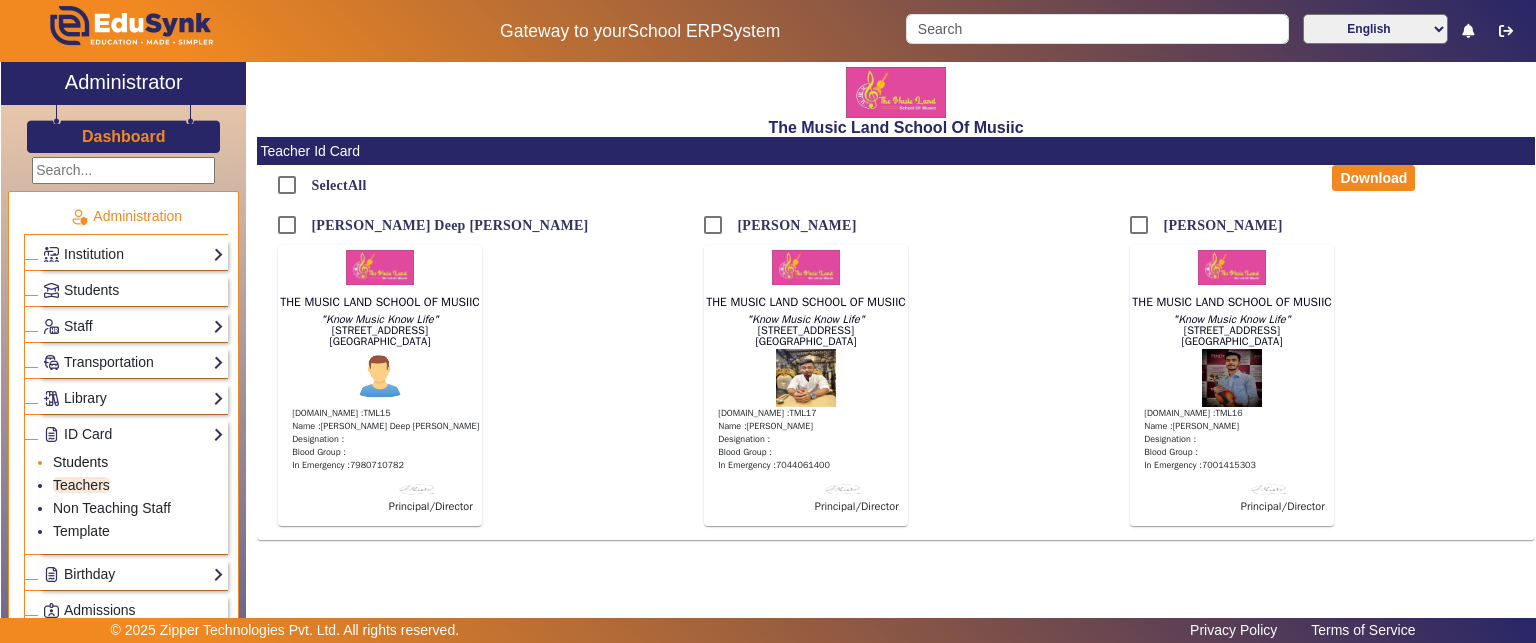 click on "Students" 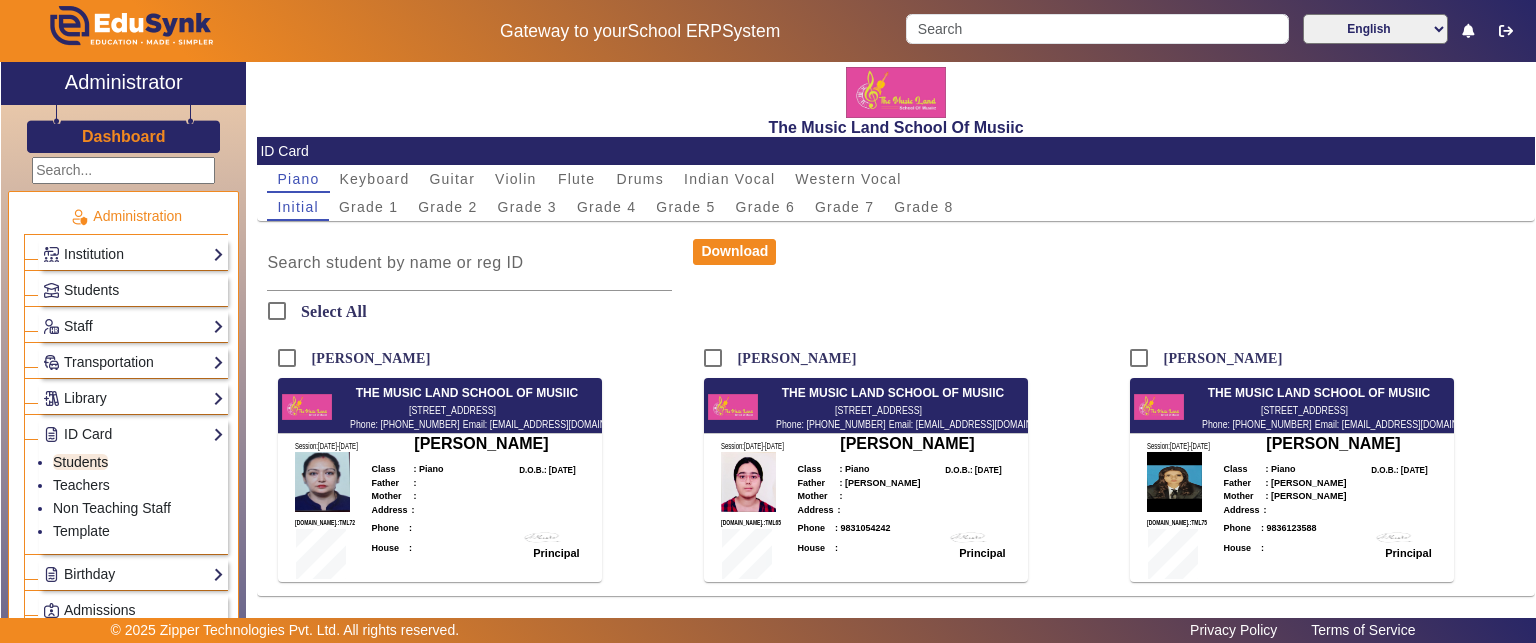 scroll, scrollTop: 1, scrollLeft: 0, axis: vertical 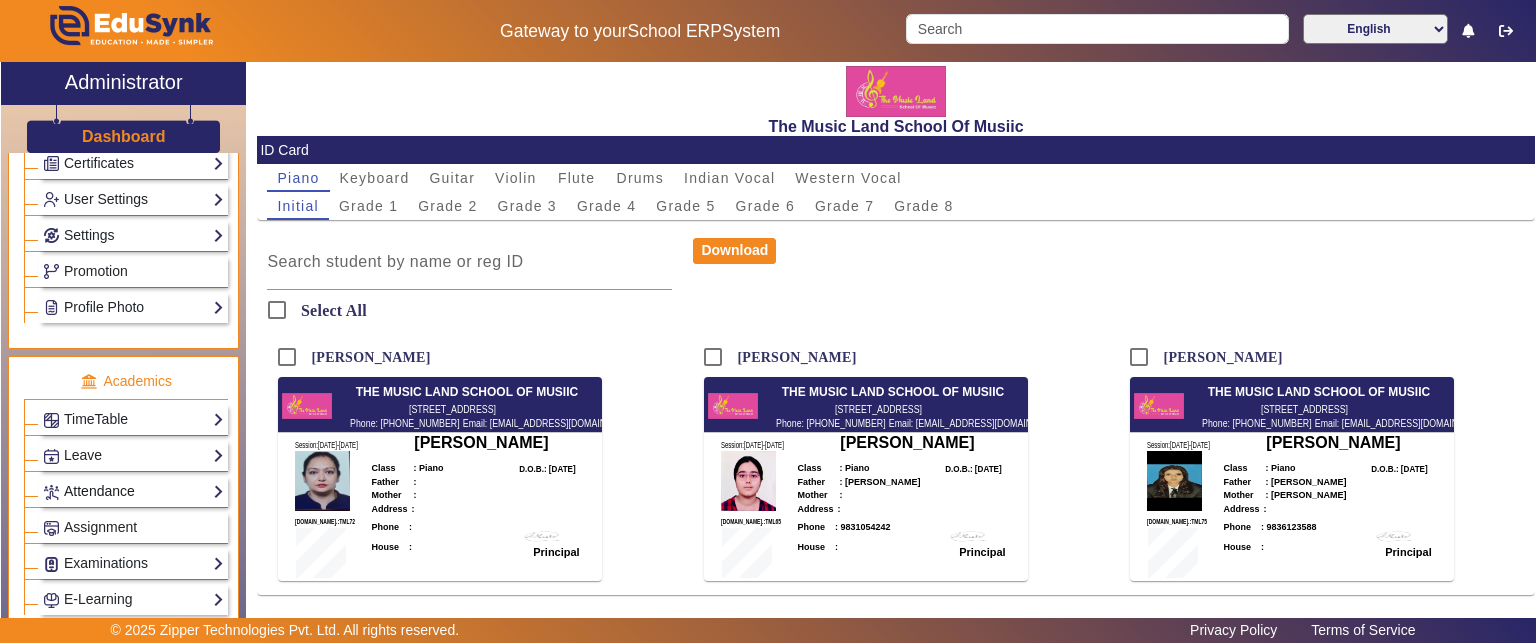 click on "Attendance" 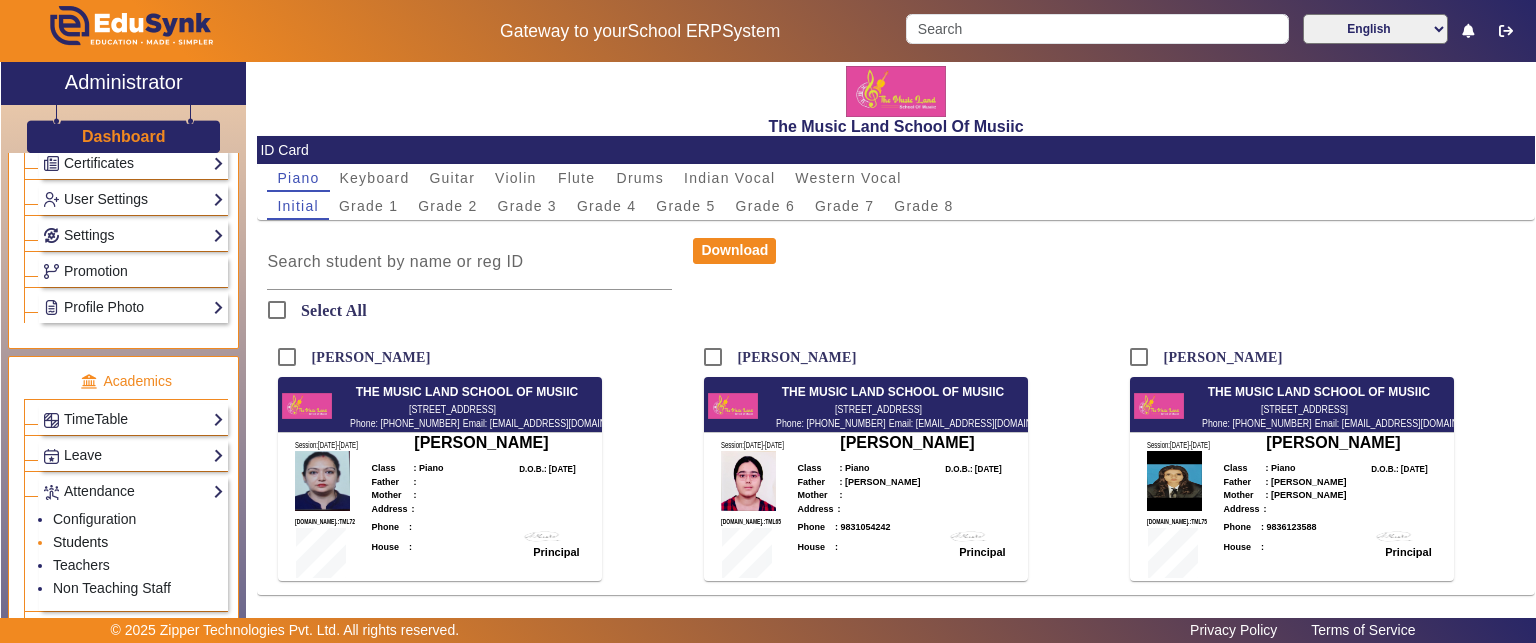 click on "Students" 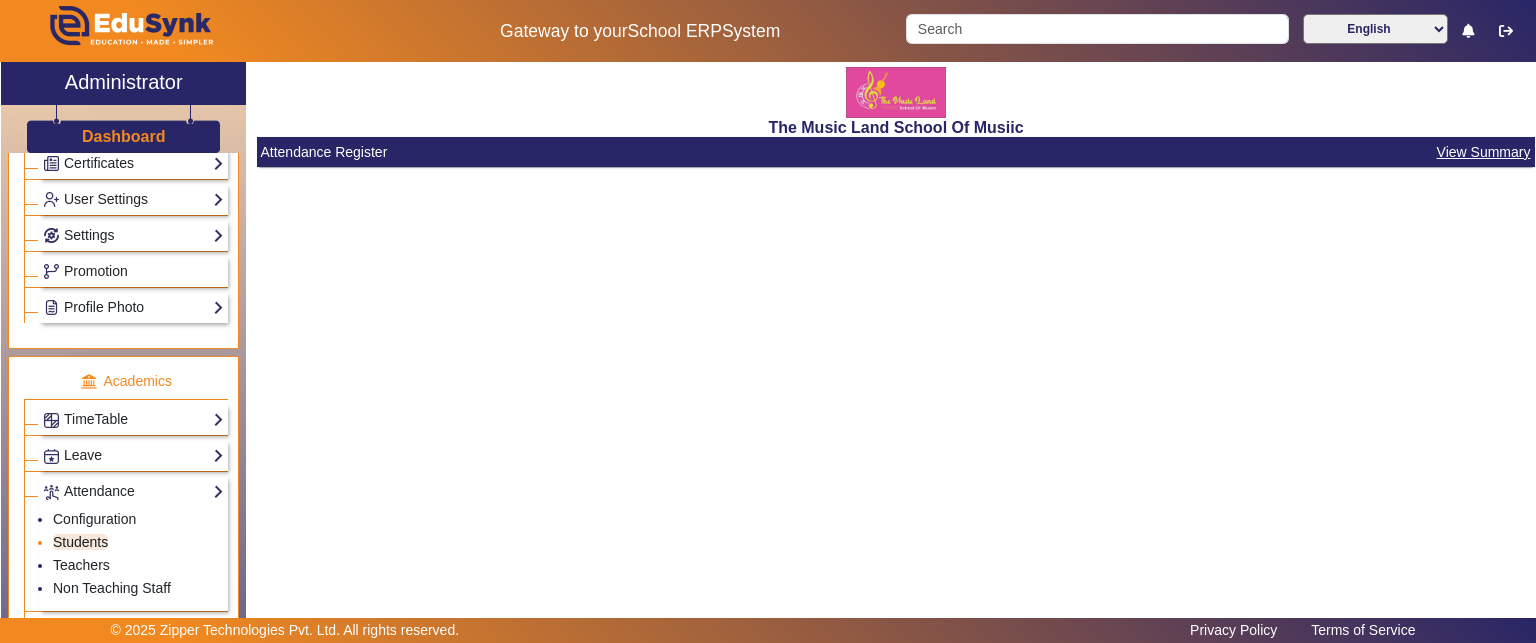 scroll, scrollTop: 0, scrollLeft: 0, axis: both 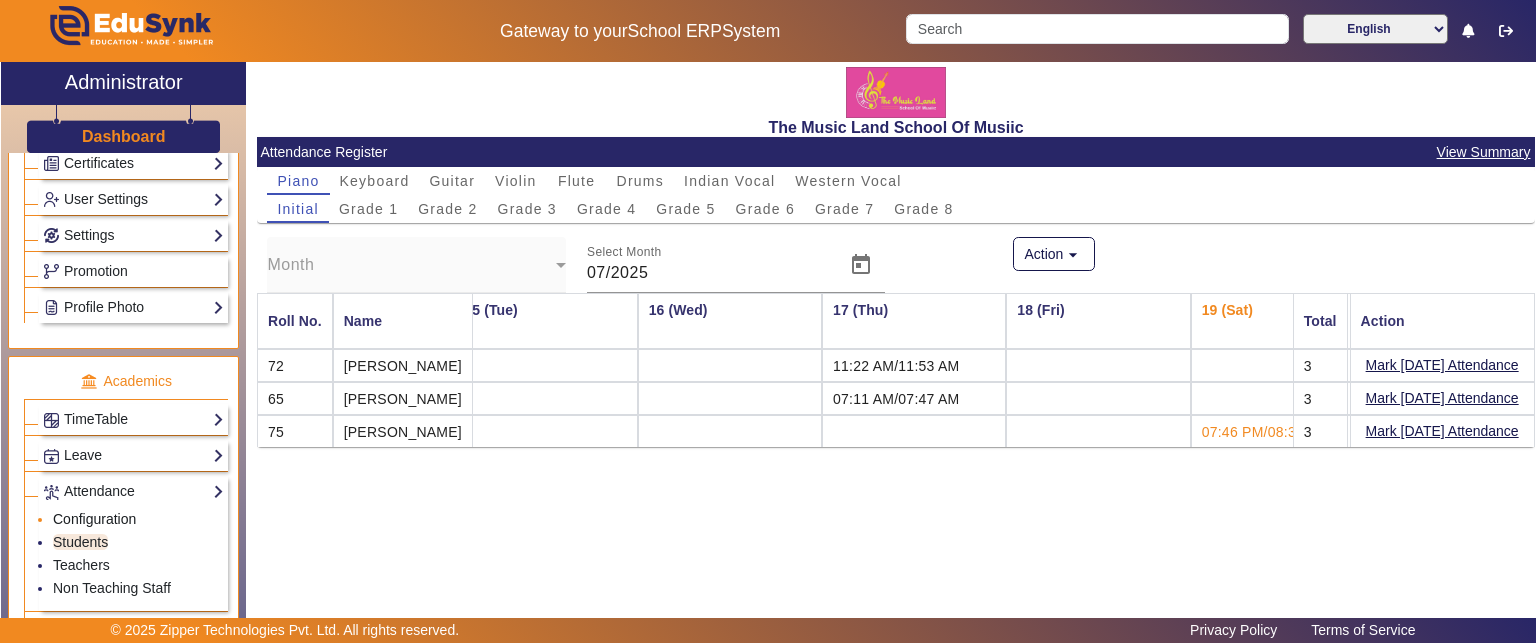 click on "Configuration" 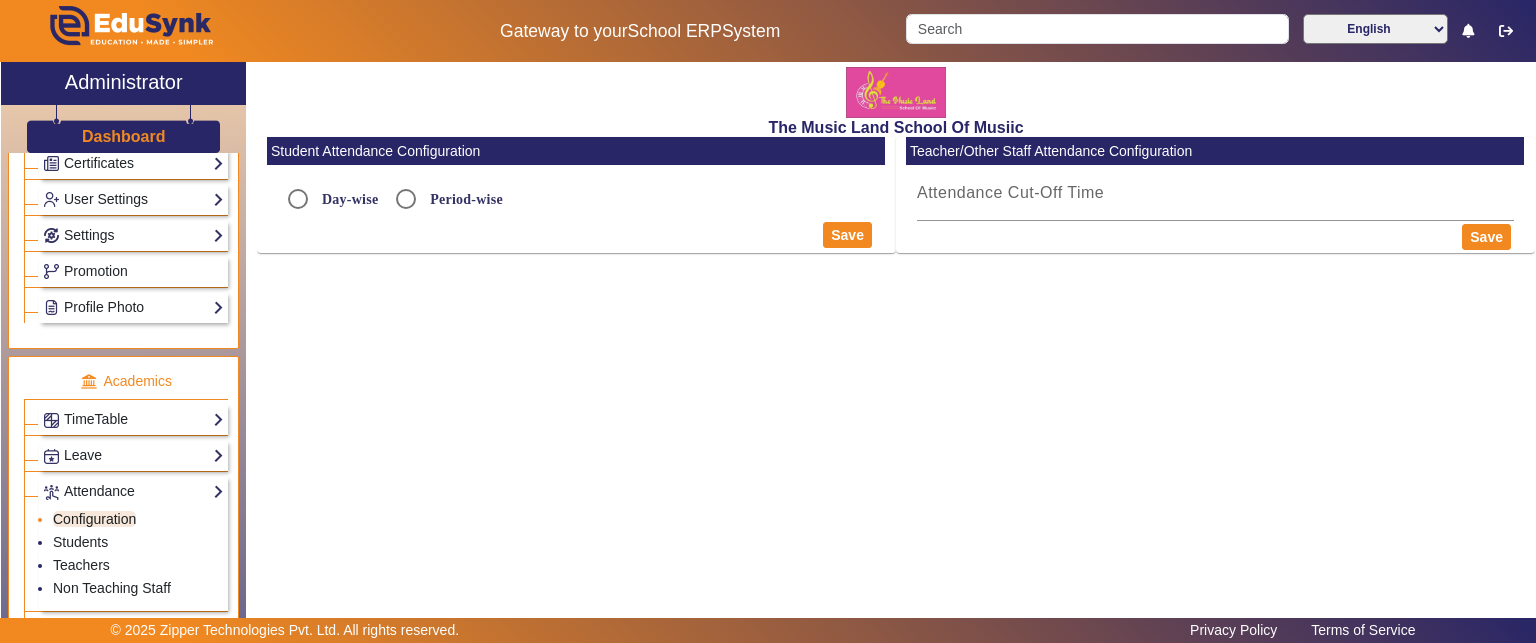 radio on "true" 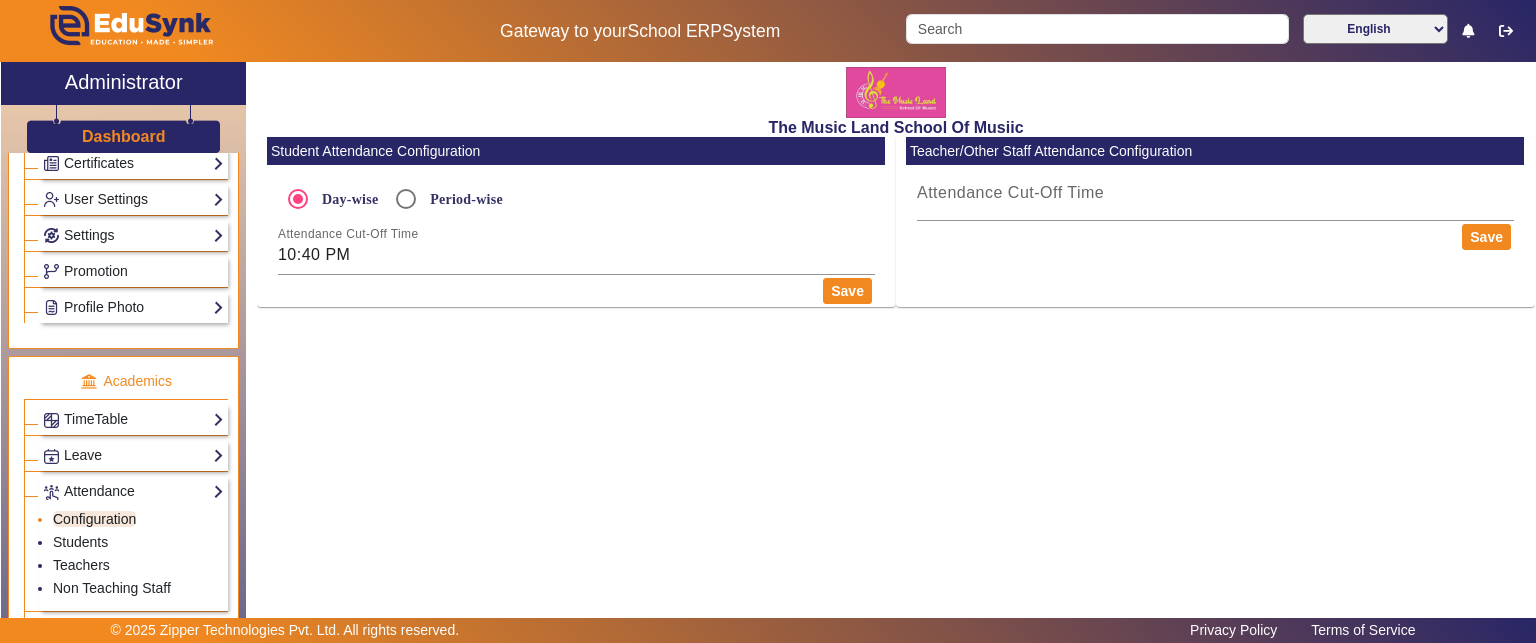 type on "11:00 PM" 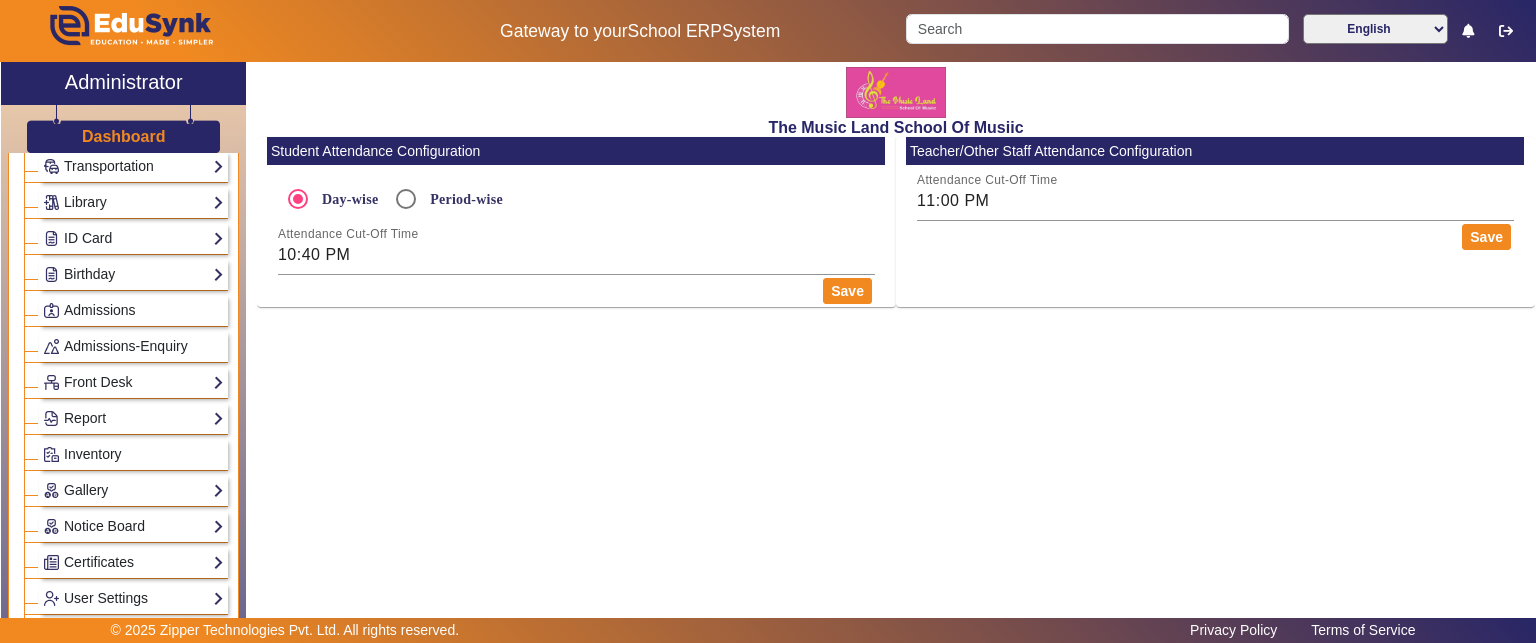 scroll, scrollTop: 0, scrollLeft: 0, axis: both 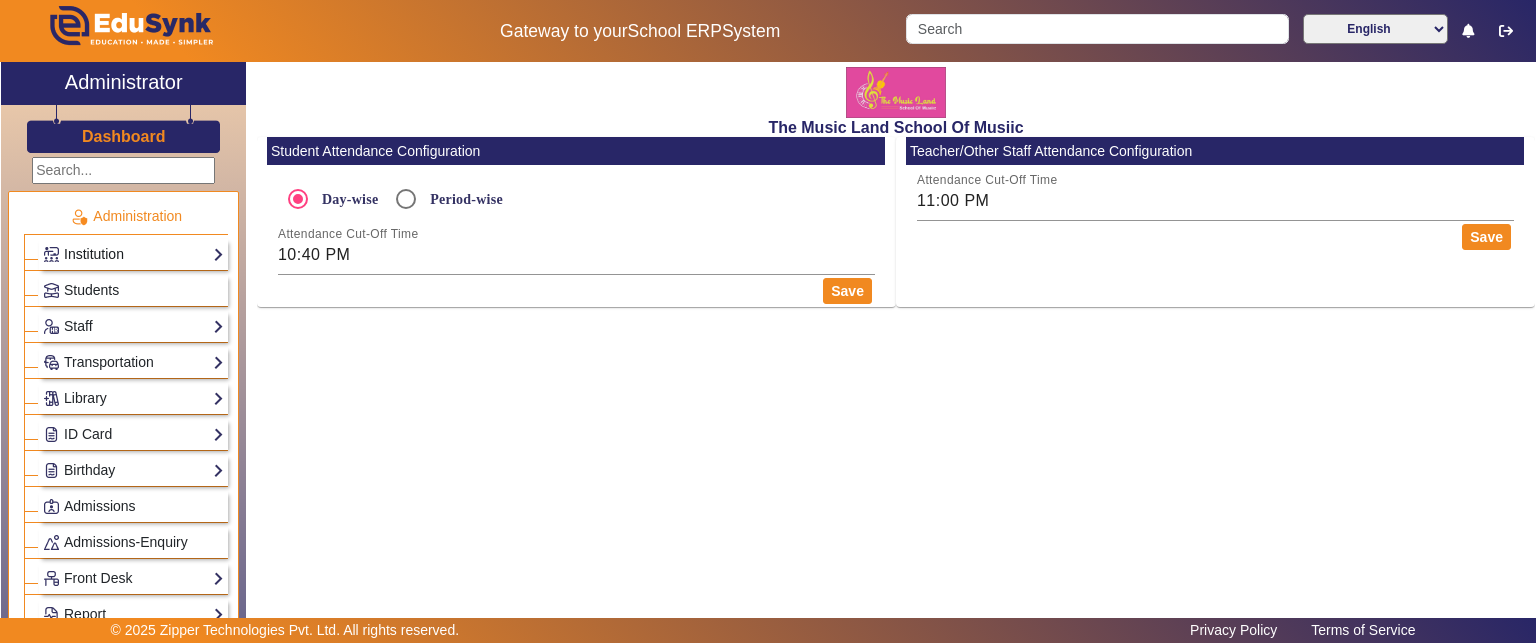 click on "Institution" 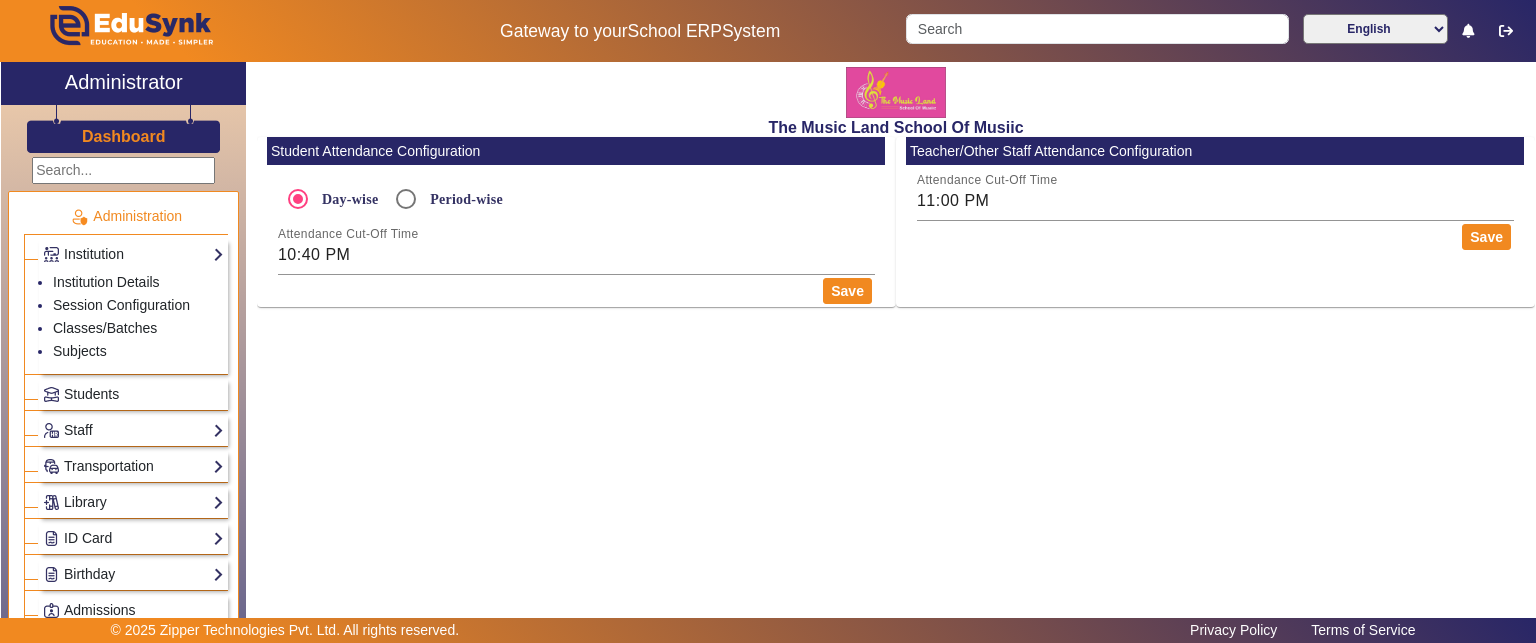 click on "Dashboard" 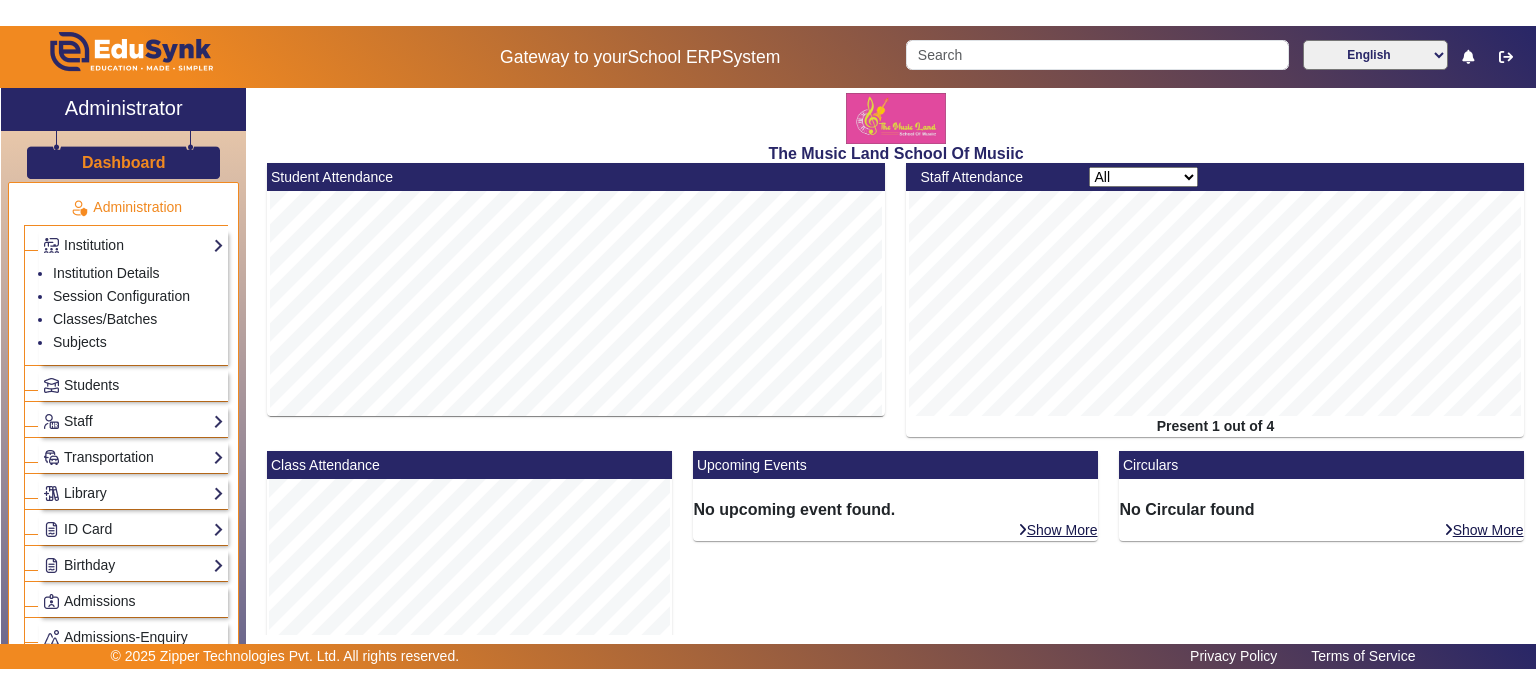 scroll, scrollTop: 0, scrollLeft: 0, axis: both 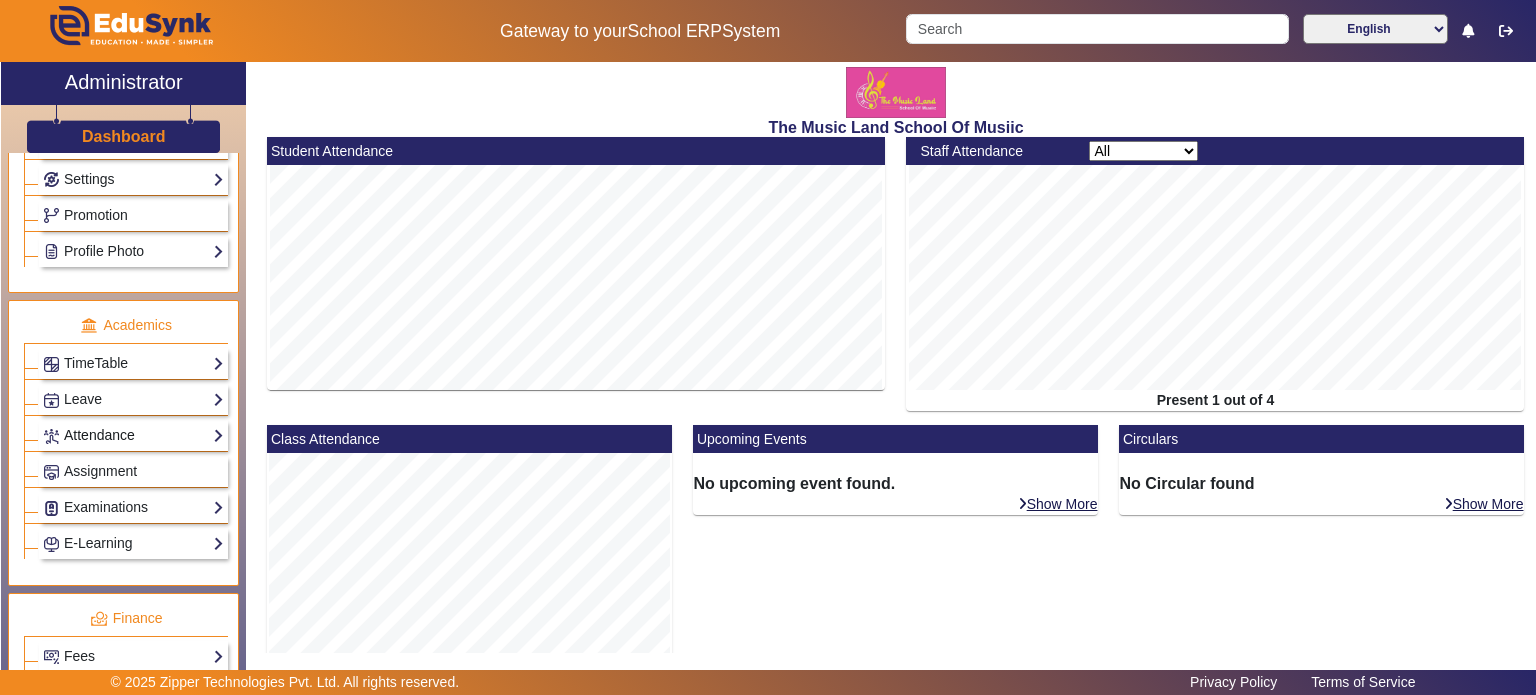 click on "Attendance" 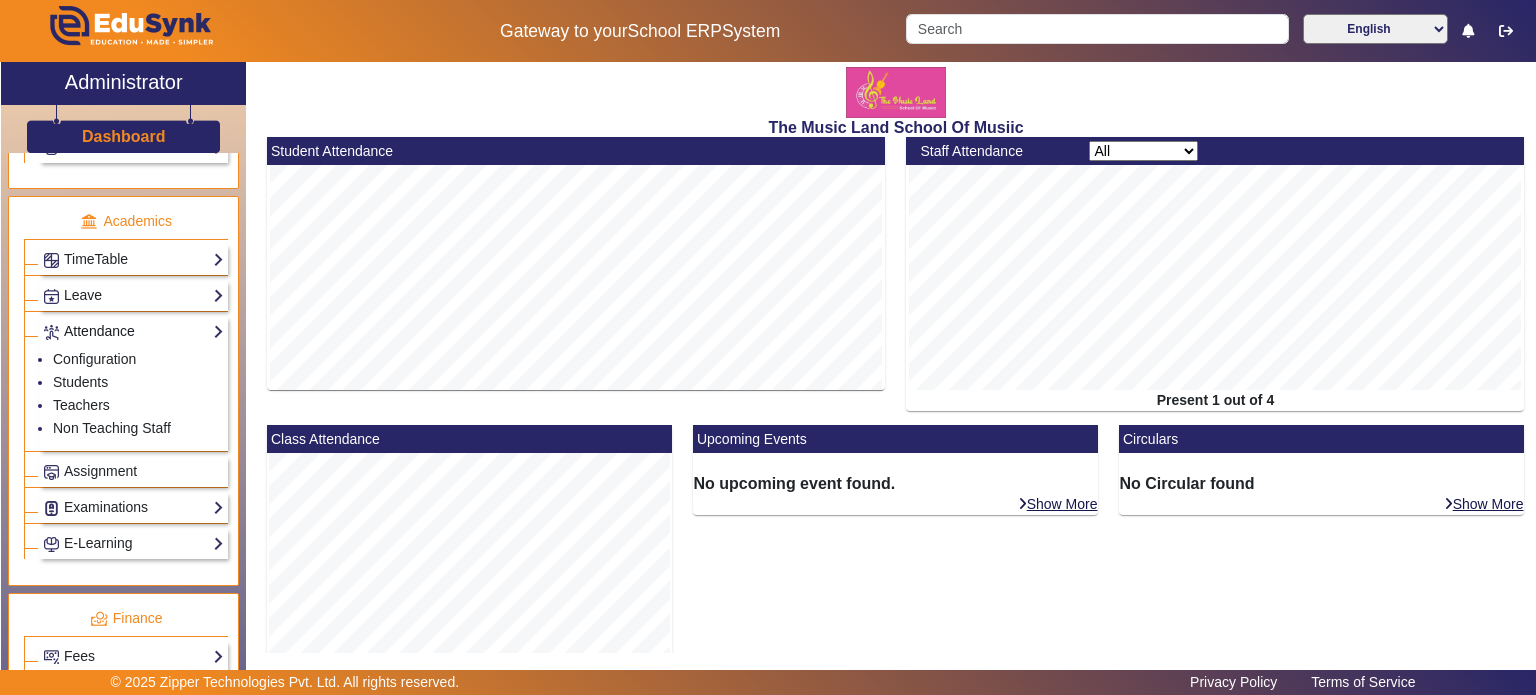 scroll, scrollTop: 651, scrollLeft: 0, axis: vertical 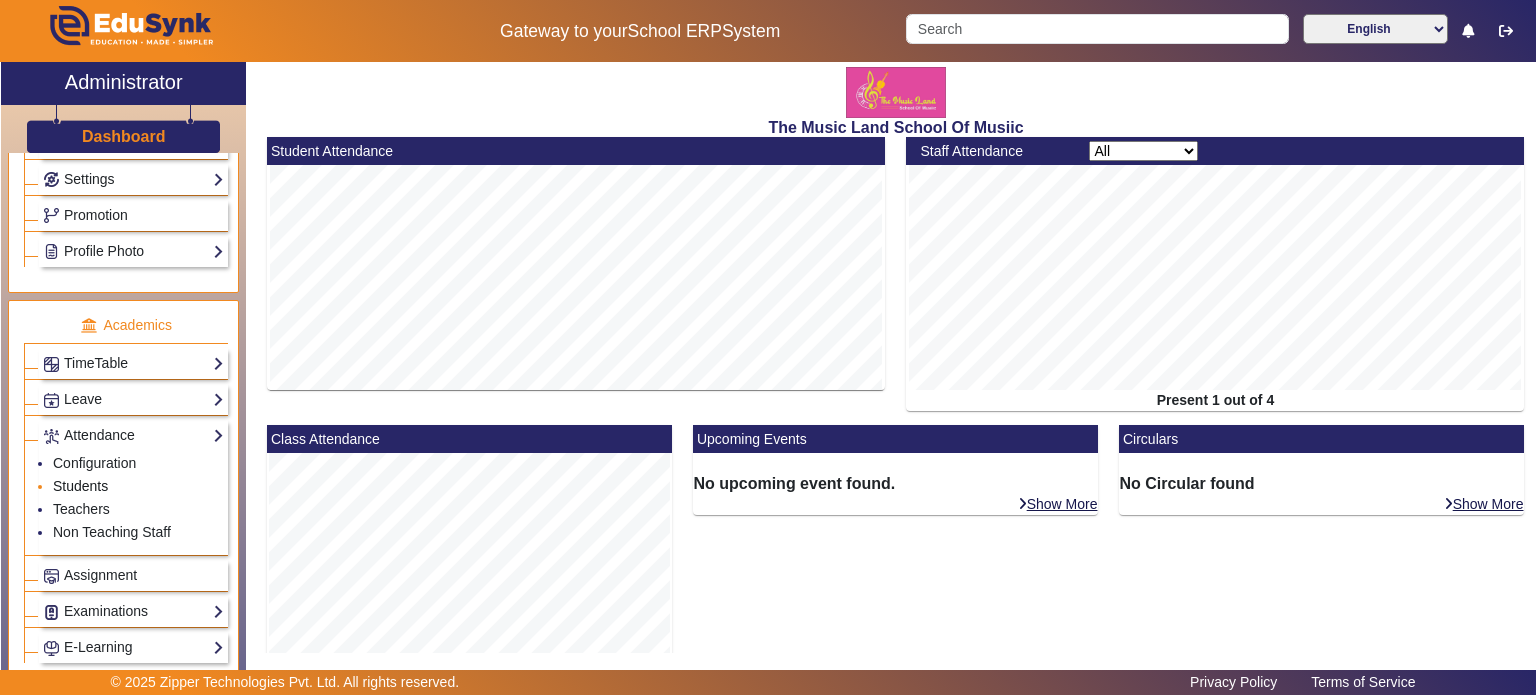 click on "Students" 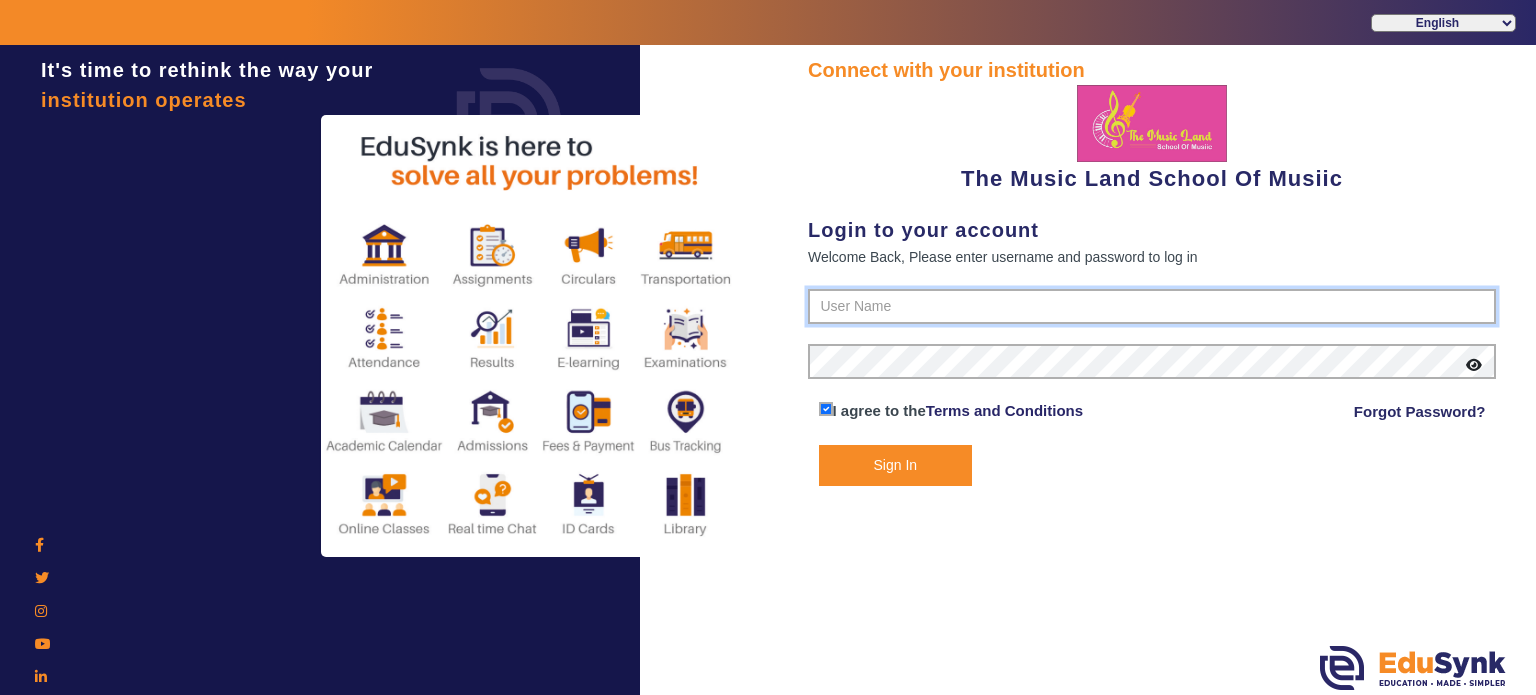 click at bounding box center [1152, 307] 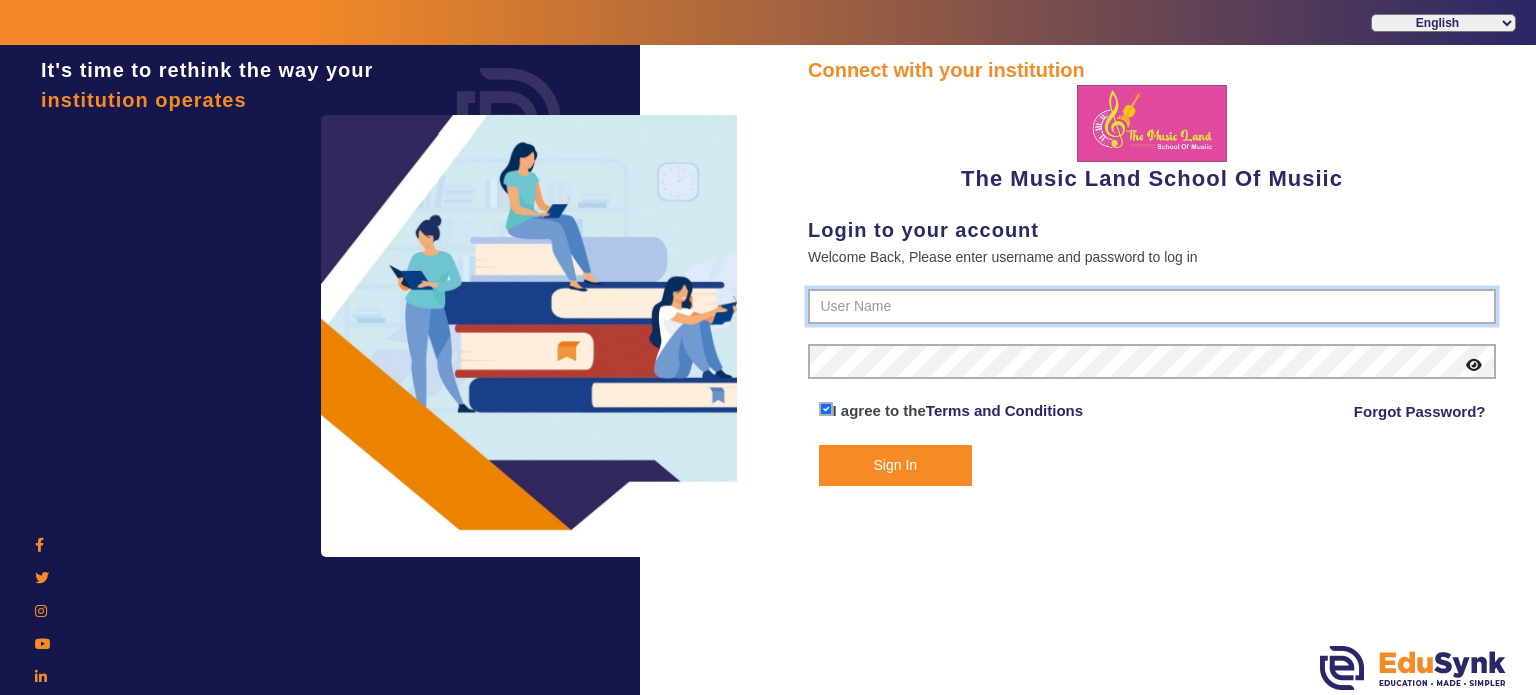type on "6289307556" 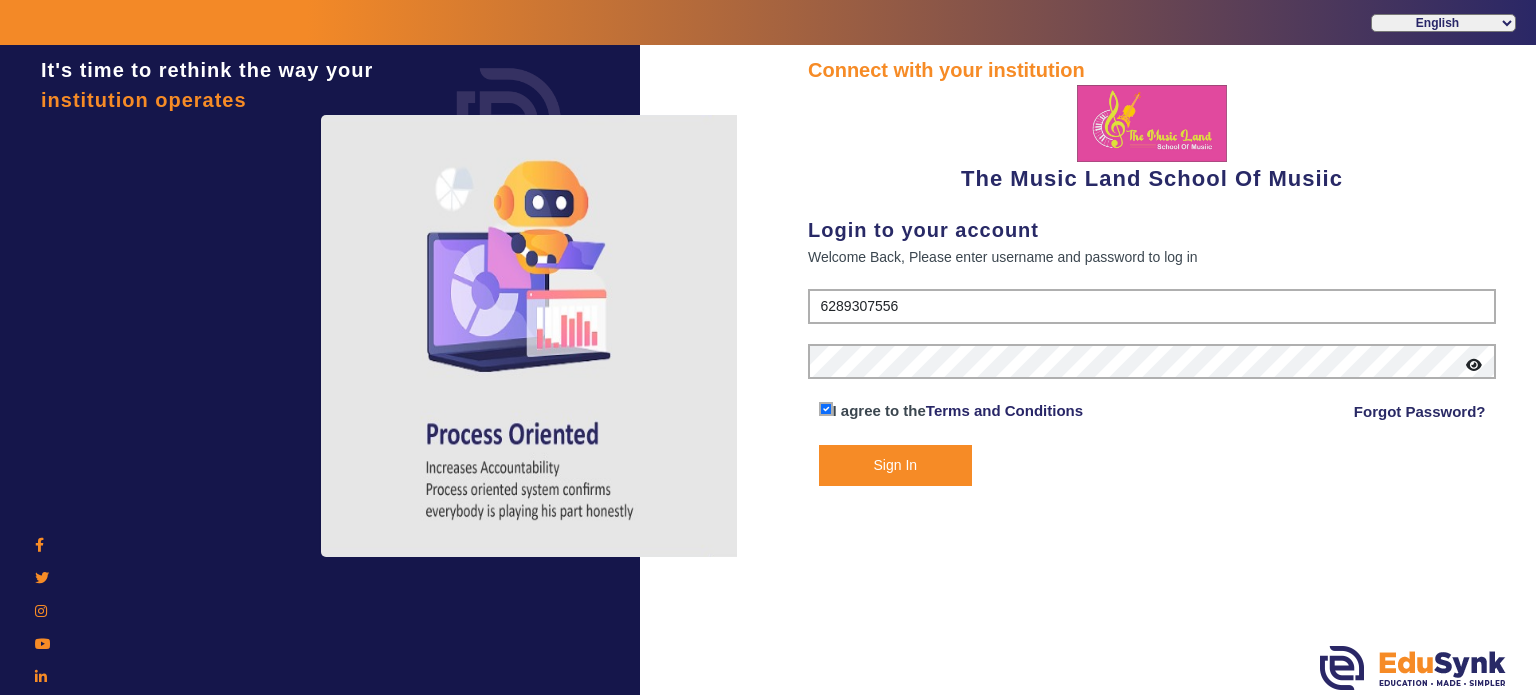click on "Sign In" 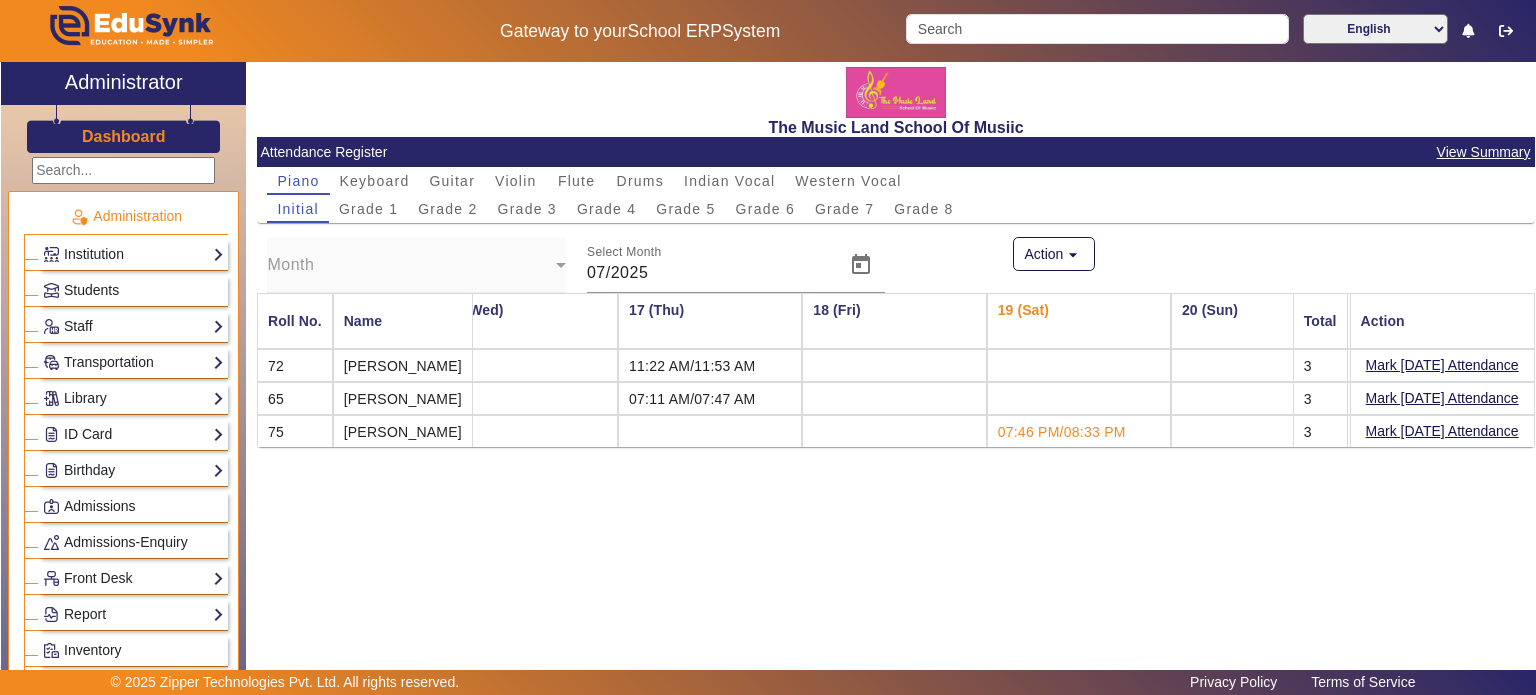 scroll, scrollTop: 0, scrollLeft: 2804, axis: horizontal 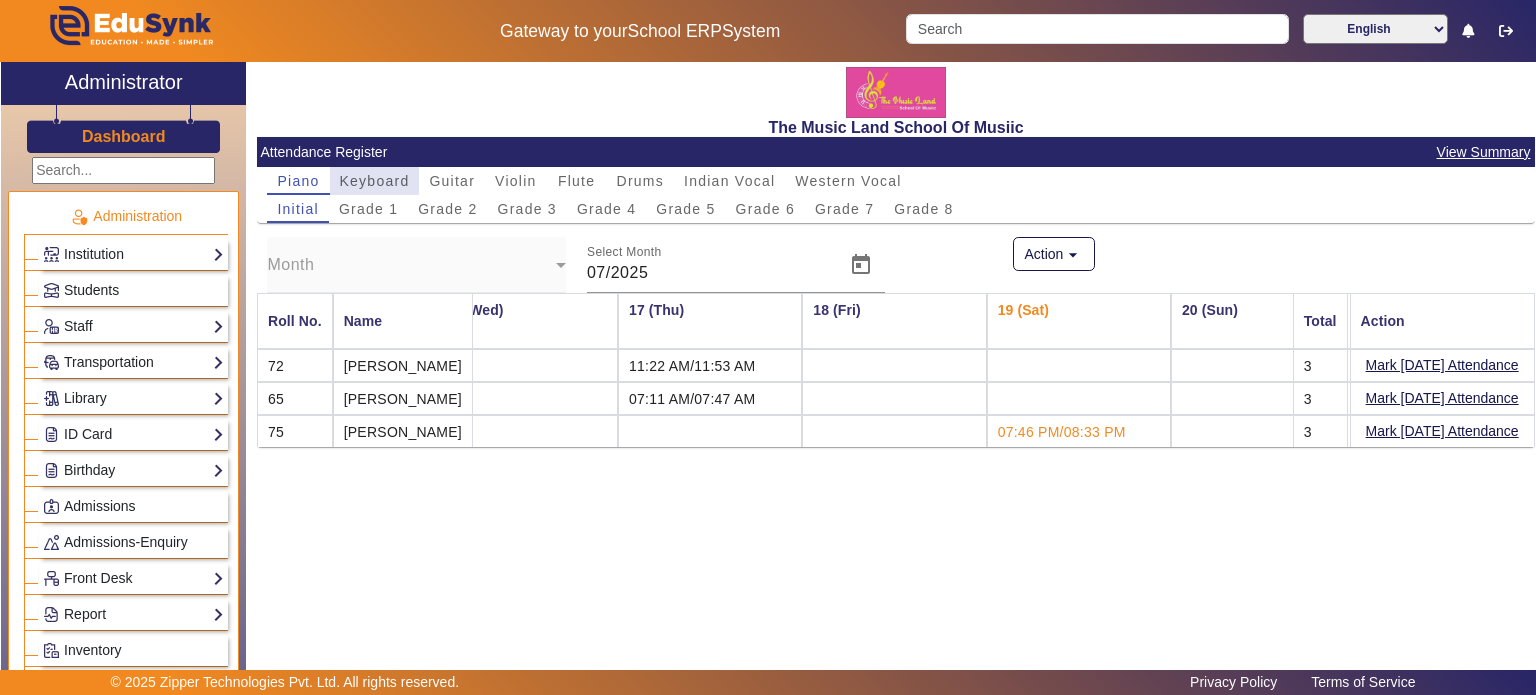 click on "Keyboard" at bounding box center [375, 181] 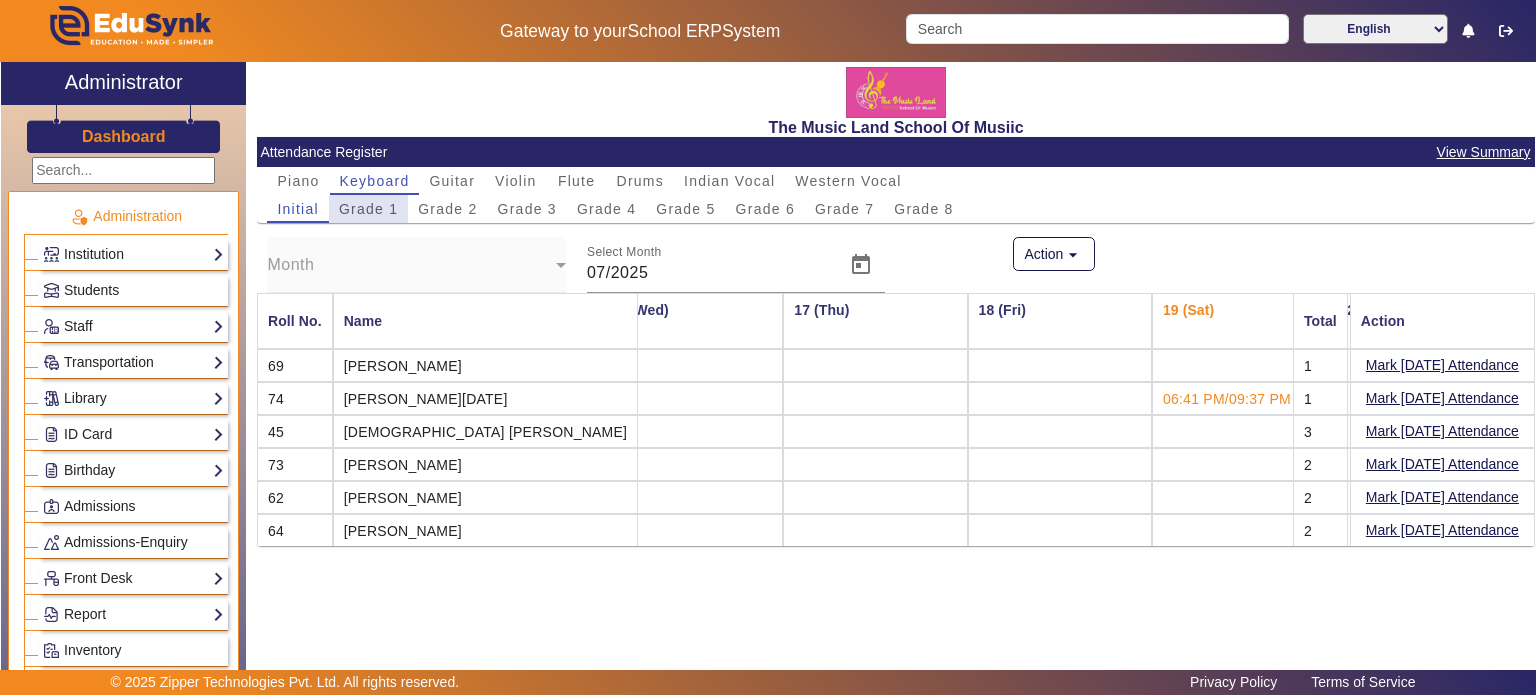 click on "Grade 1" at bounding box center (368, 209) 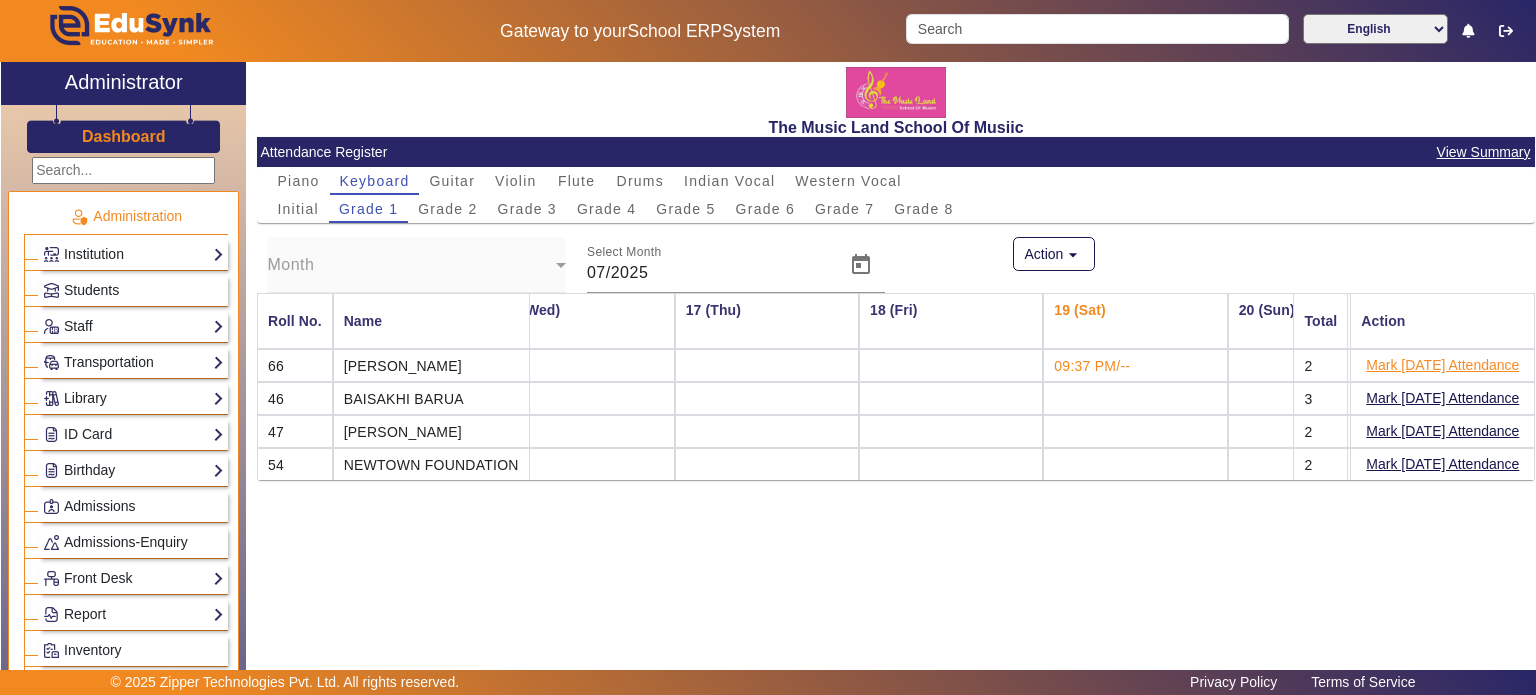 click on "Mark [DATE] Attendance" at bounding box center (1442, 365) 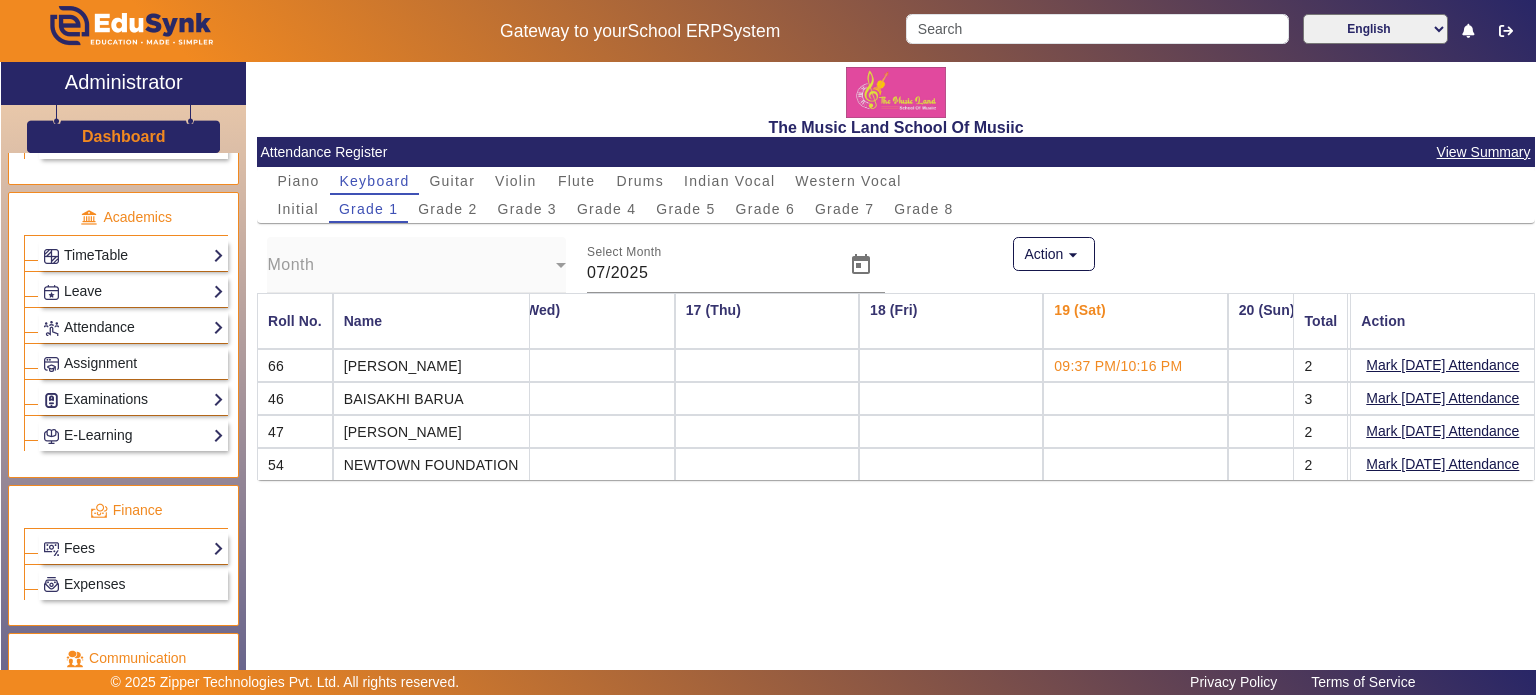 scroll, scrollTop: 758, scrollLeft: 0, axis: vertical 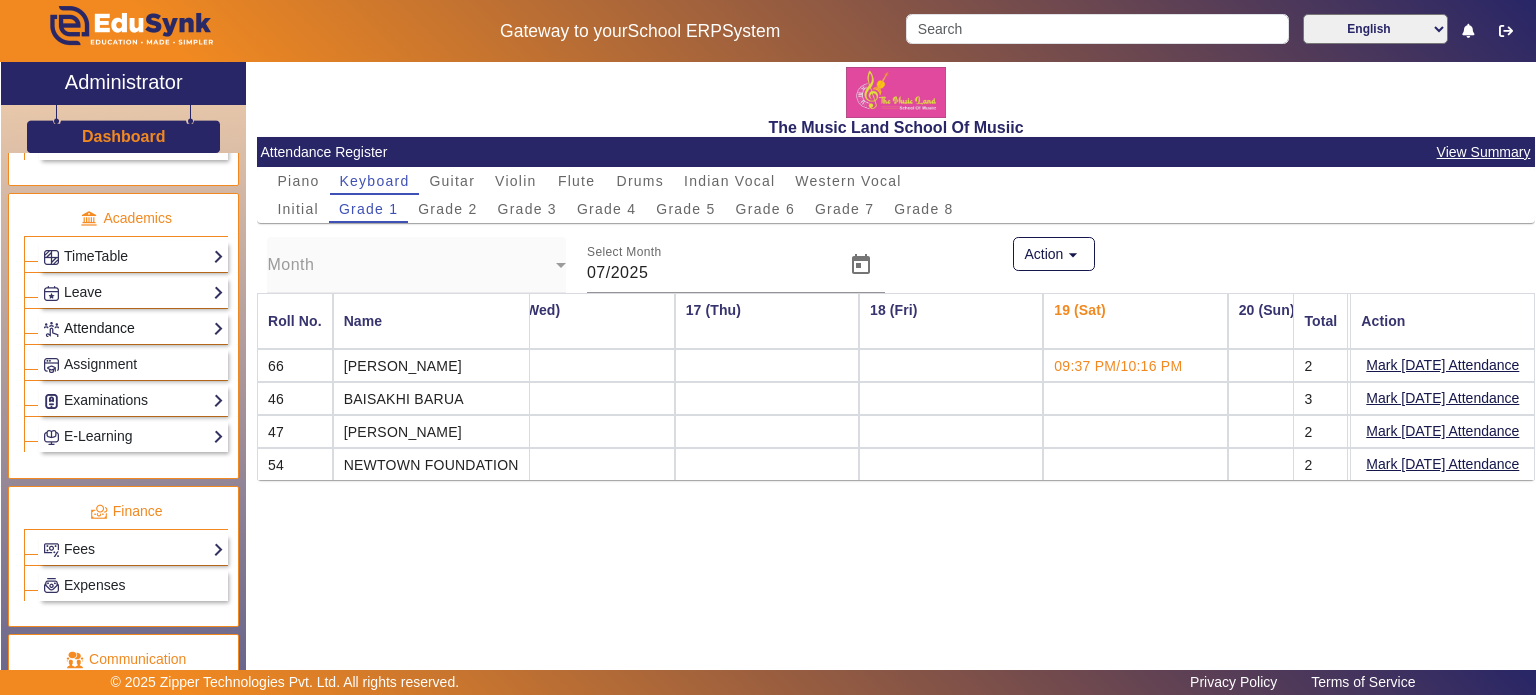 click on "Attendance" 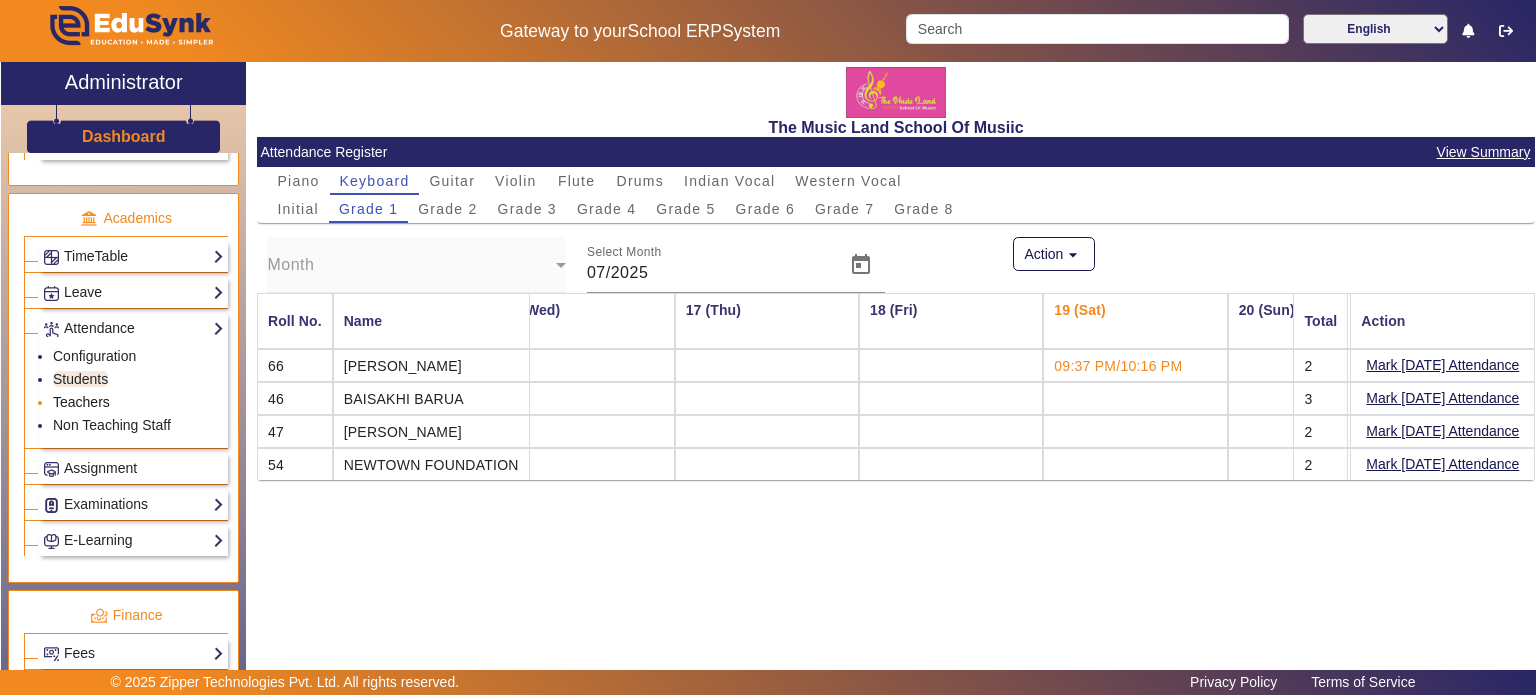 click on "Teachers" 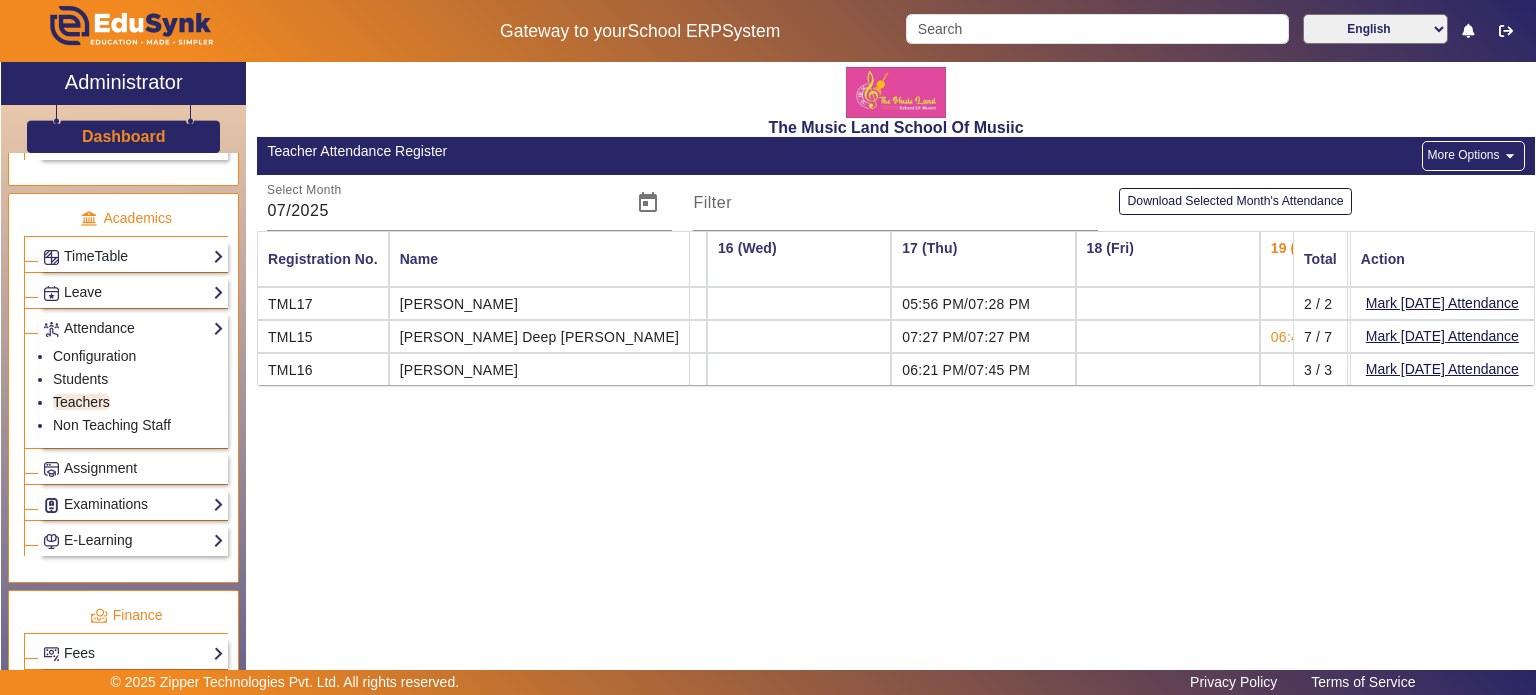 scroll, scrollTop: 0, scrollLeft: 2752, axis: horizontal 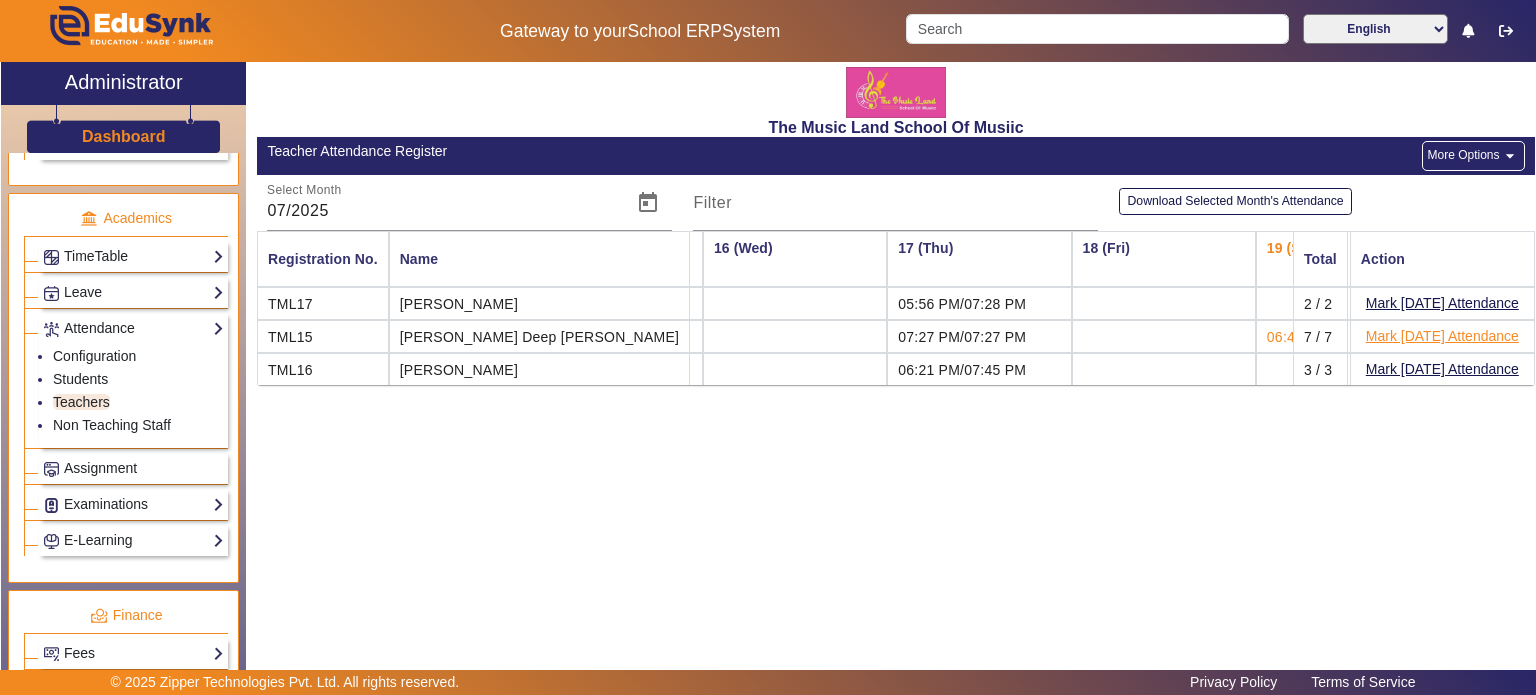click on "Mark [DATE] Attendance" at bounding box center [1442, 336] 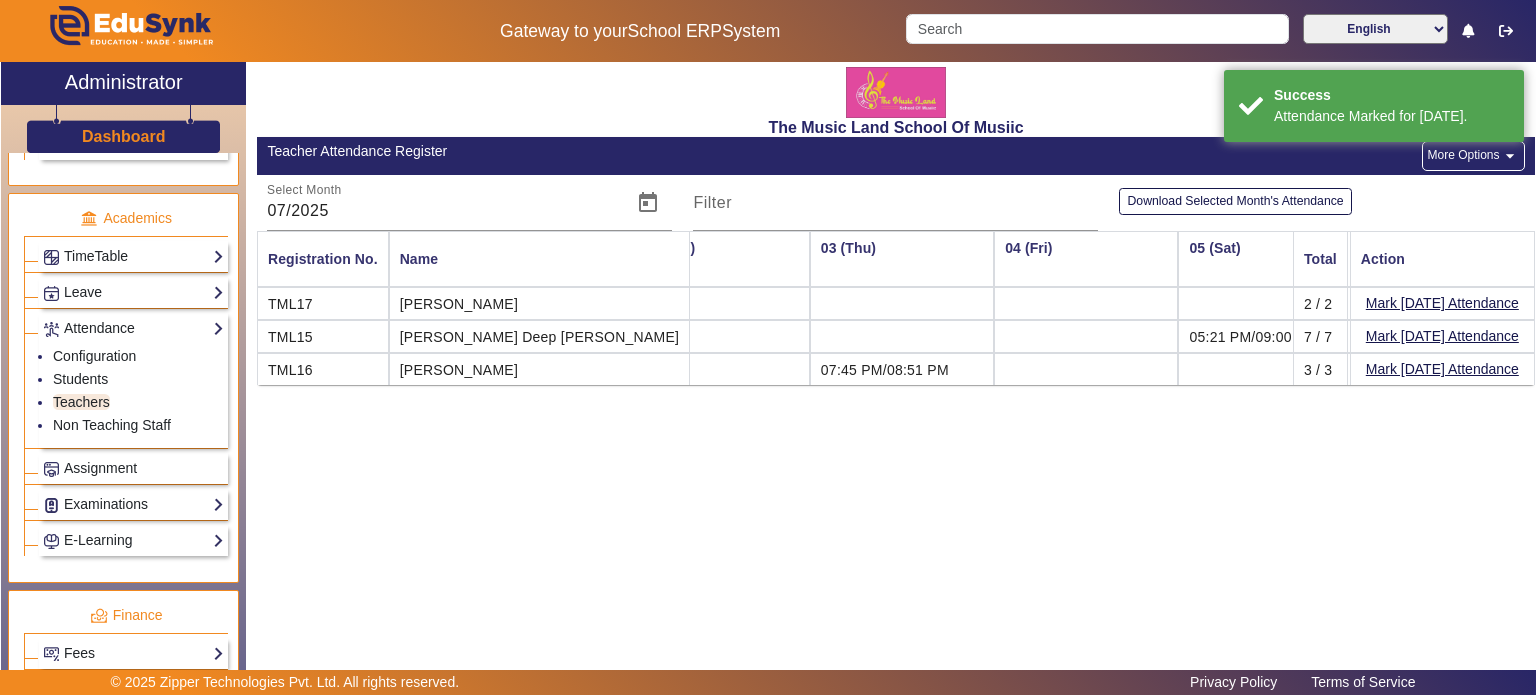 scroll, scrollTop: 0, scrollLeft: 0, axis: both 